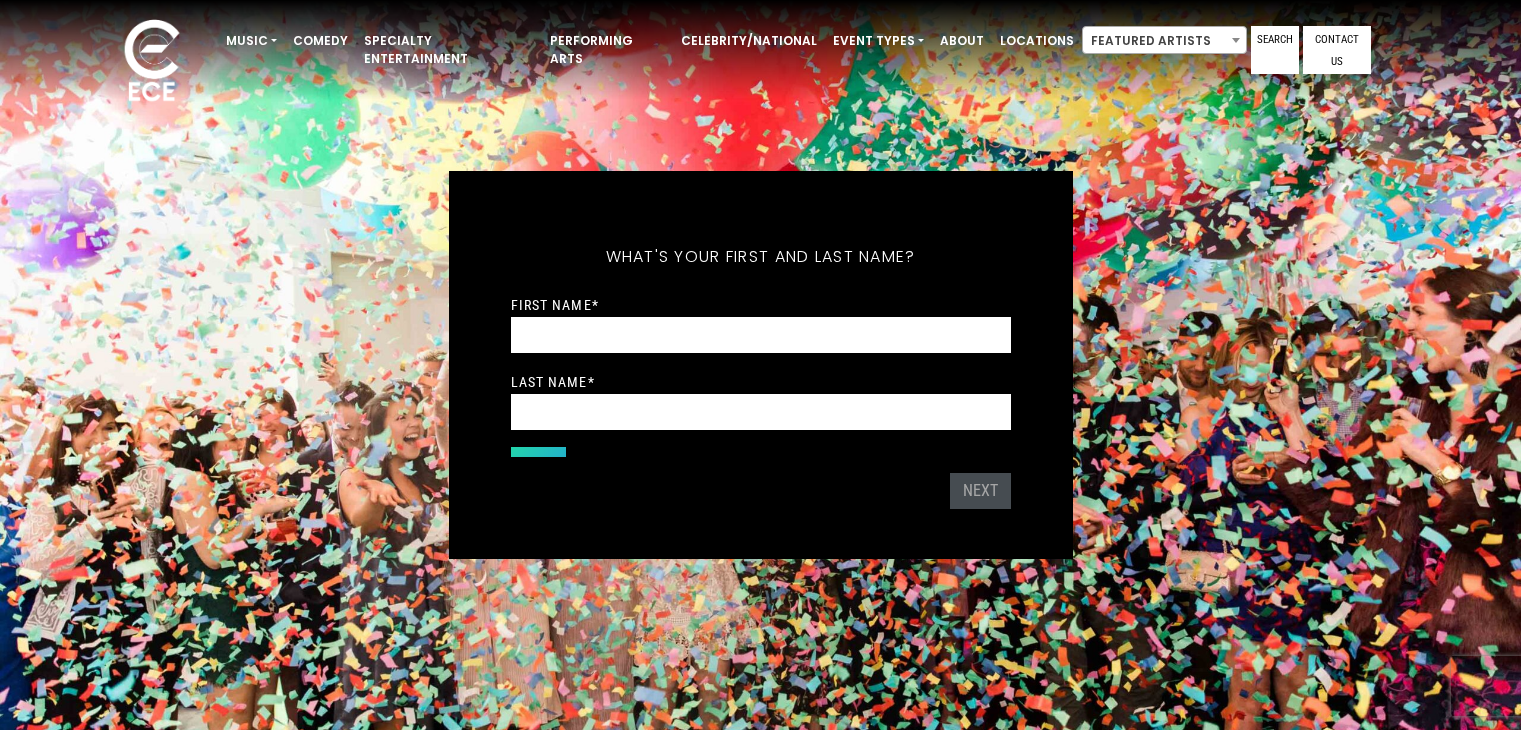 scroll, scrollTop: 0, scrollLeft: 0, axis: both 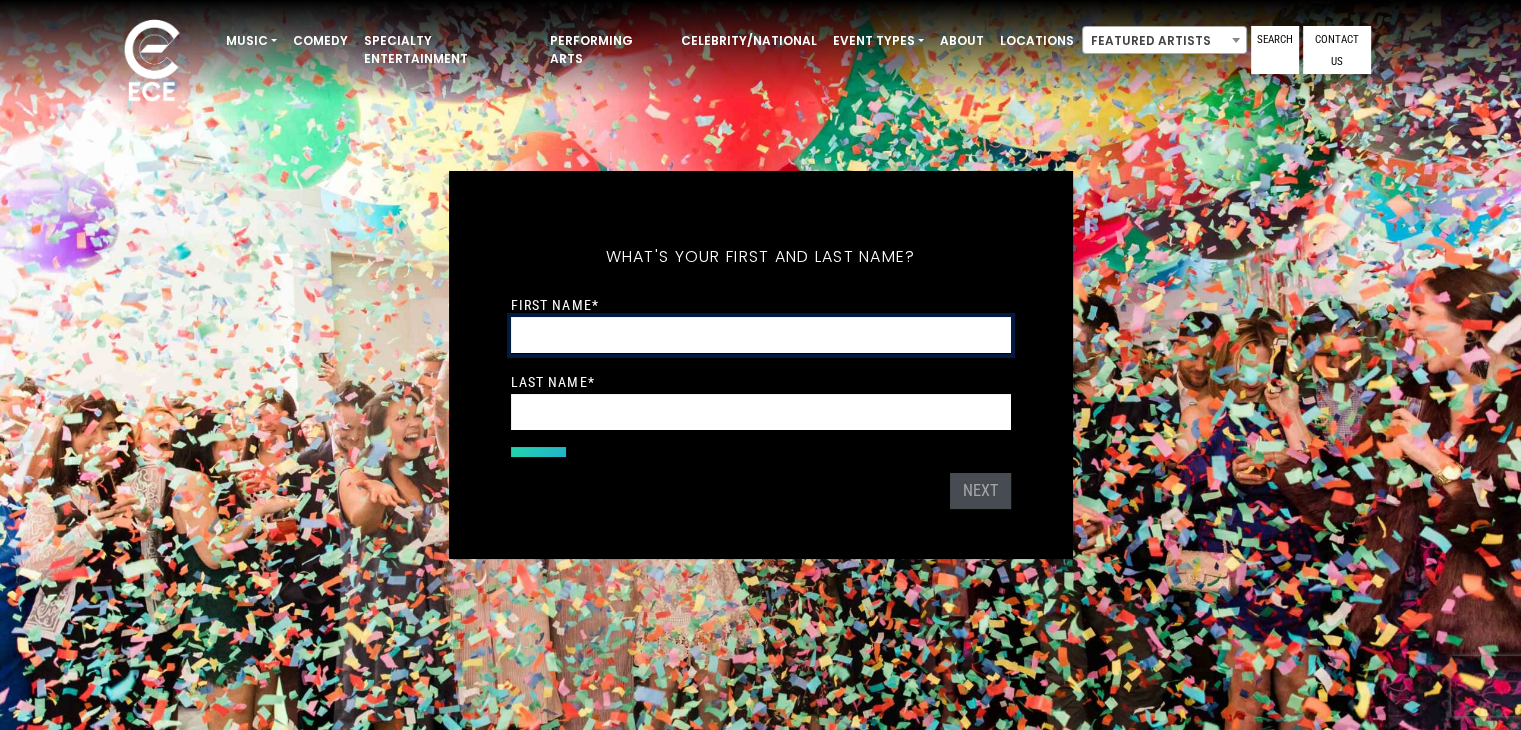 click on "First Name *" at bounding box center (761, 335) 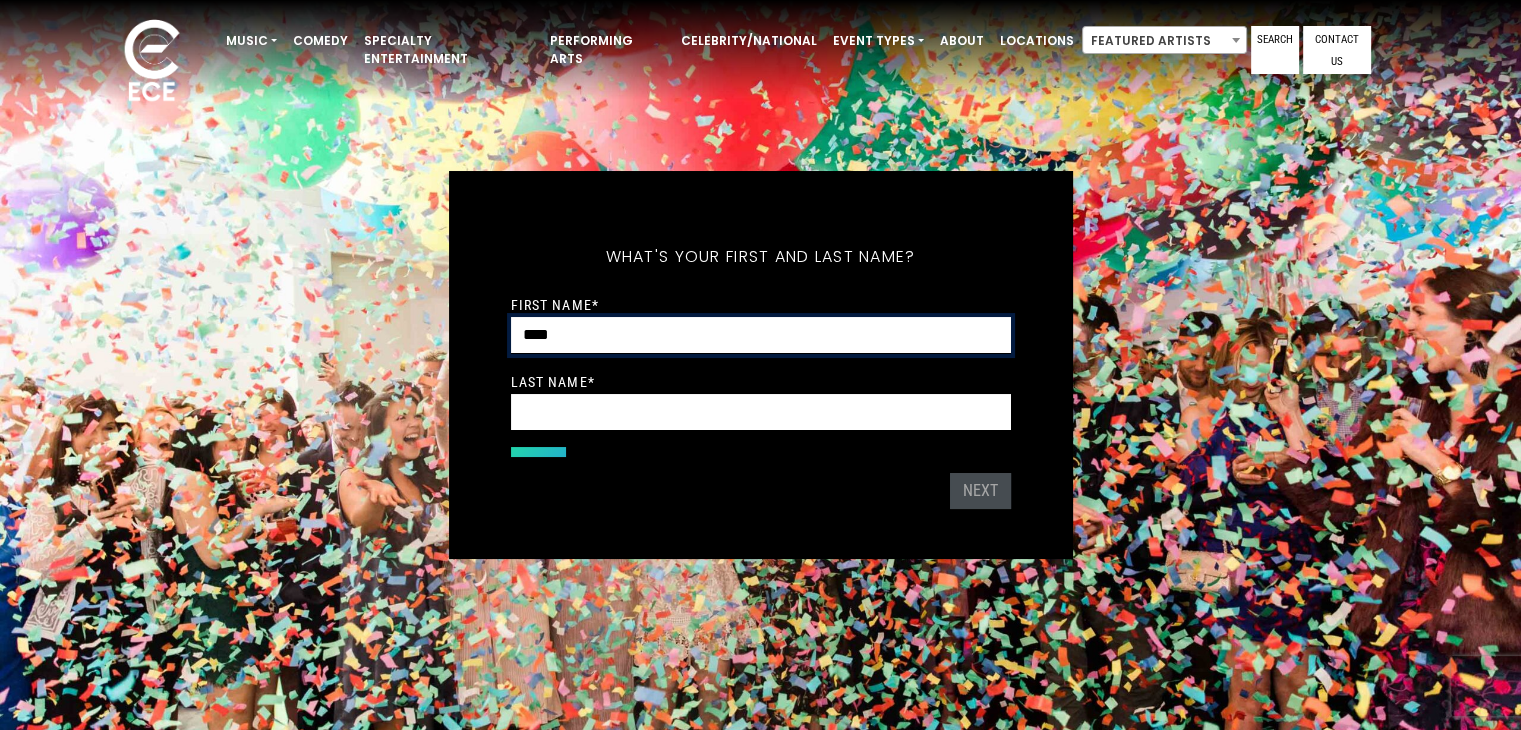 type on "****" 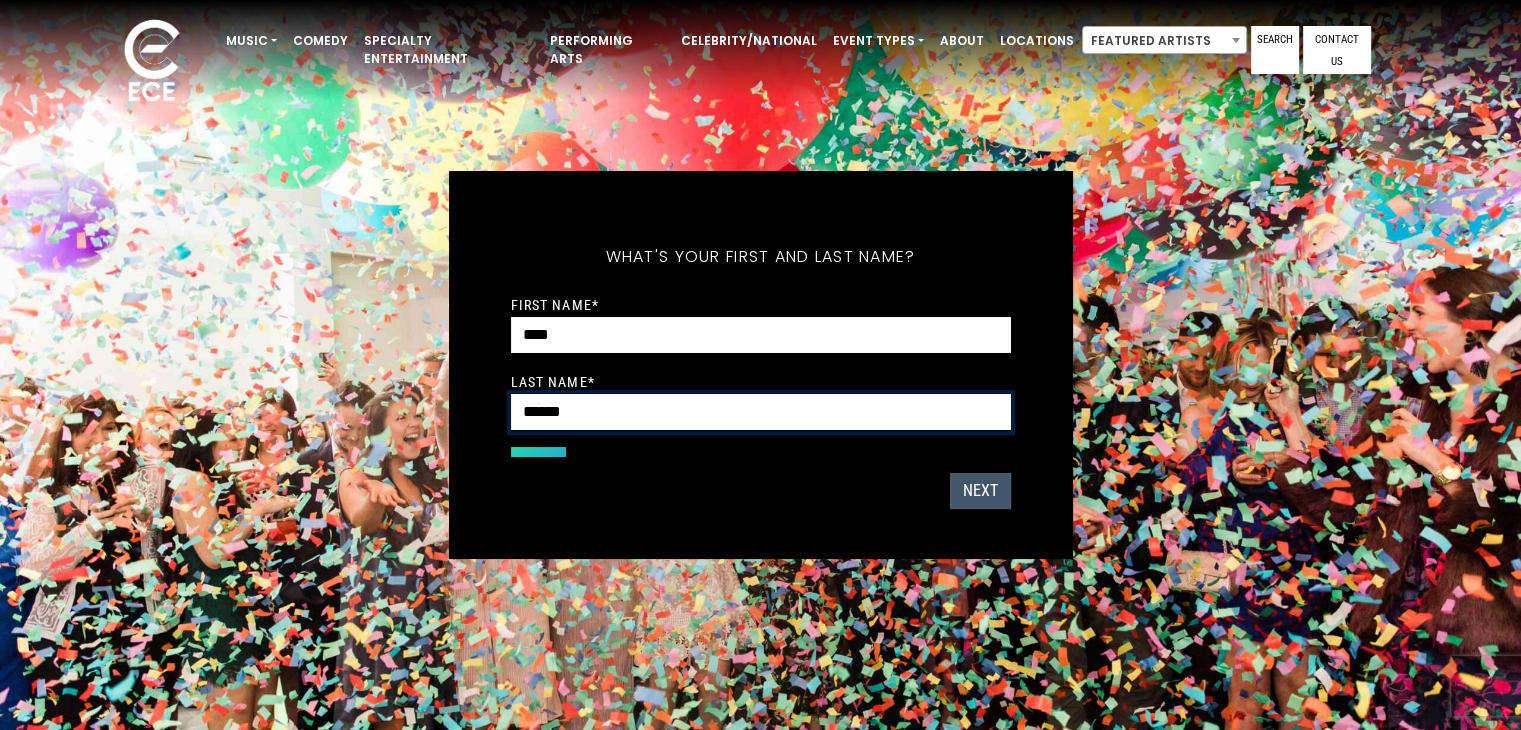 type on "******" 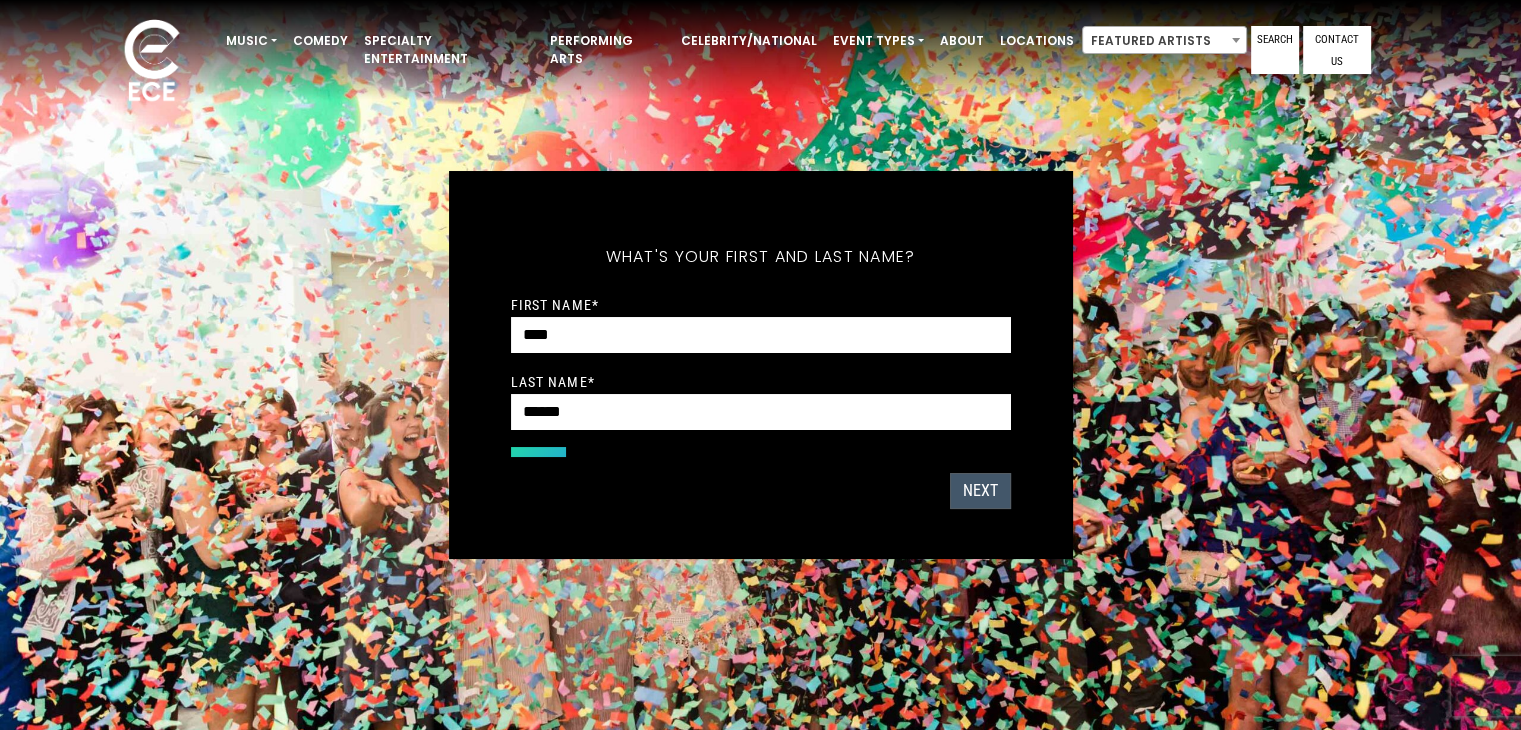 click on "Next" at bounding box center (980, 491) 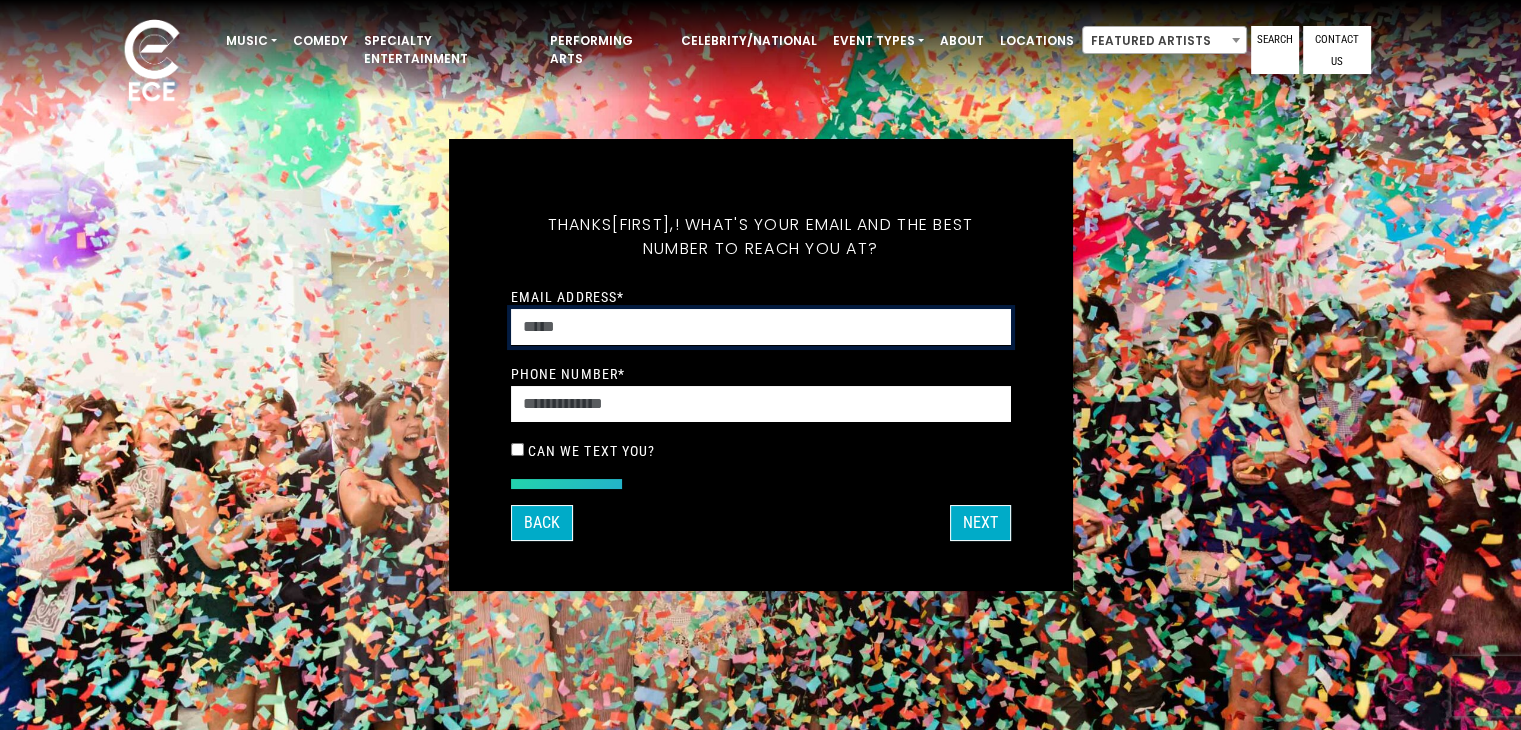 click on "Email Address *" at bounding box center [761, 327] 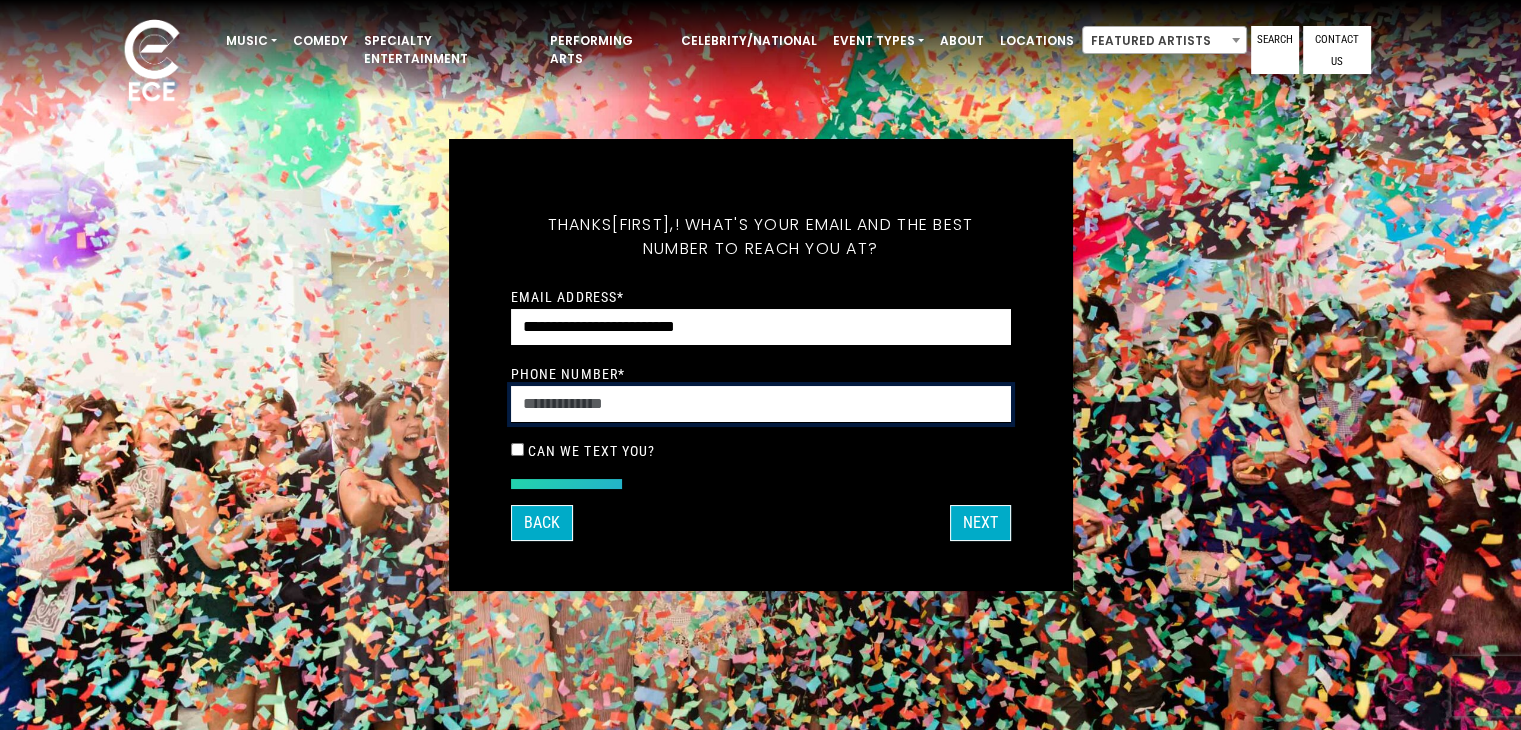 type on "**********" 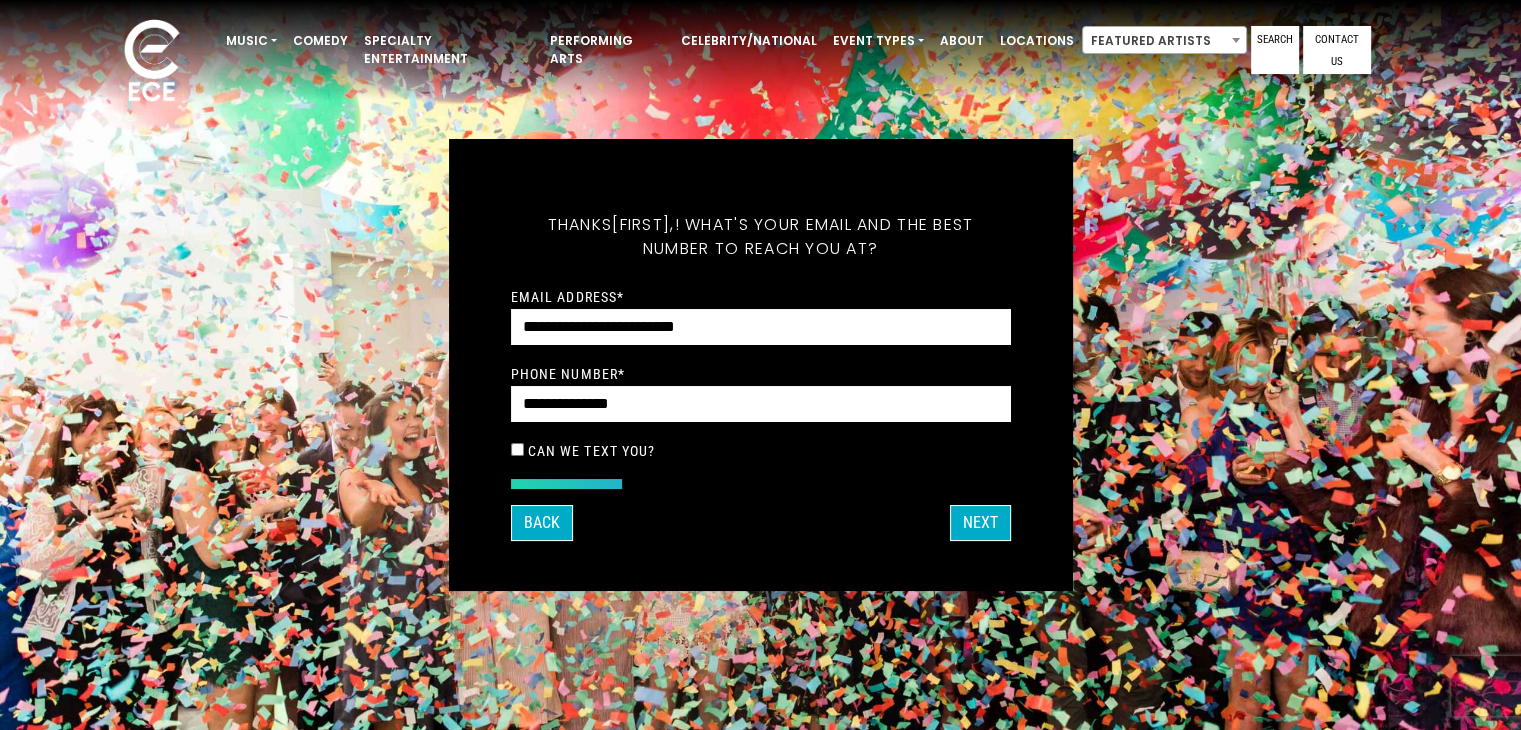 click on "Can we text you?" at bounding box center (761, 451) 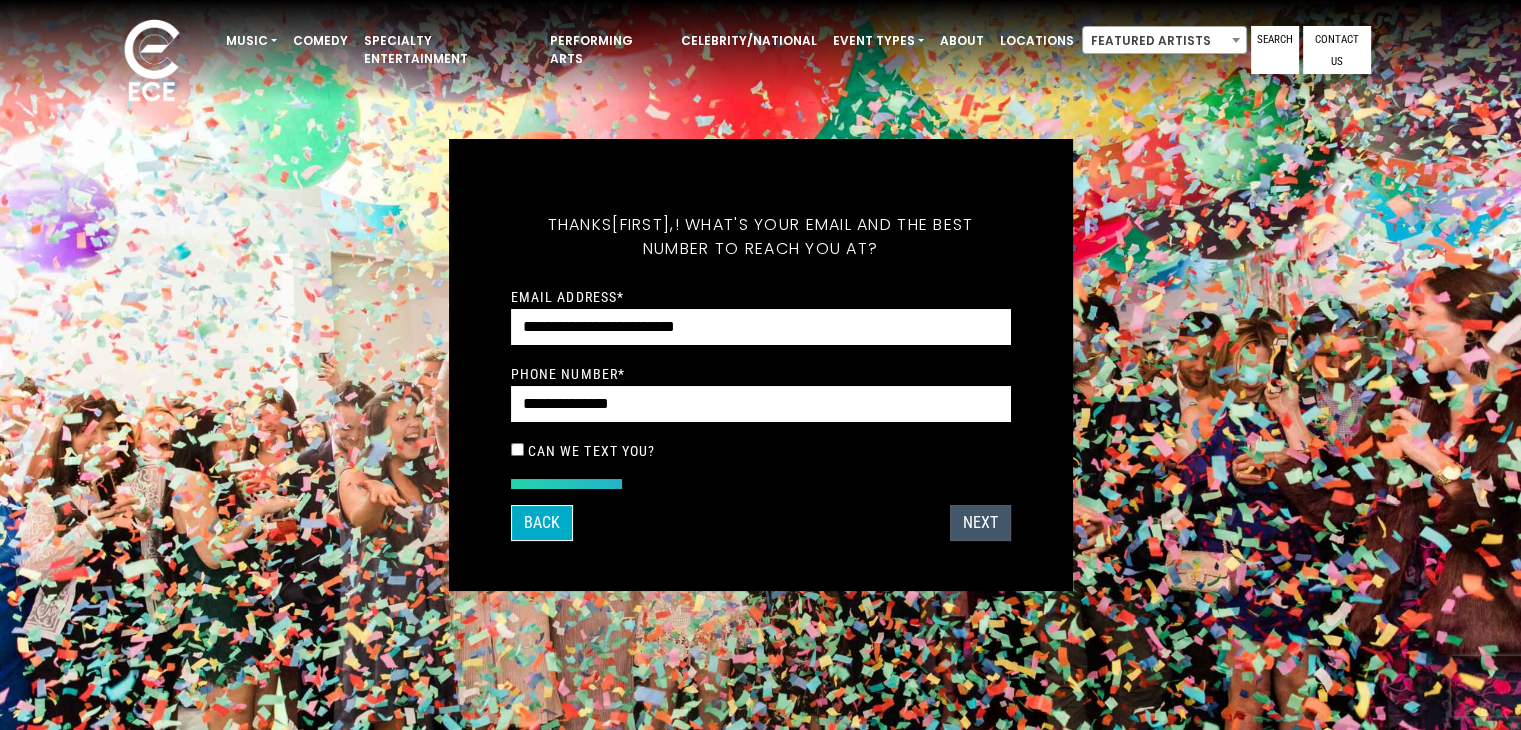 click on "Next" at bounding box center (980, 523) 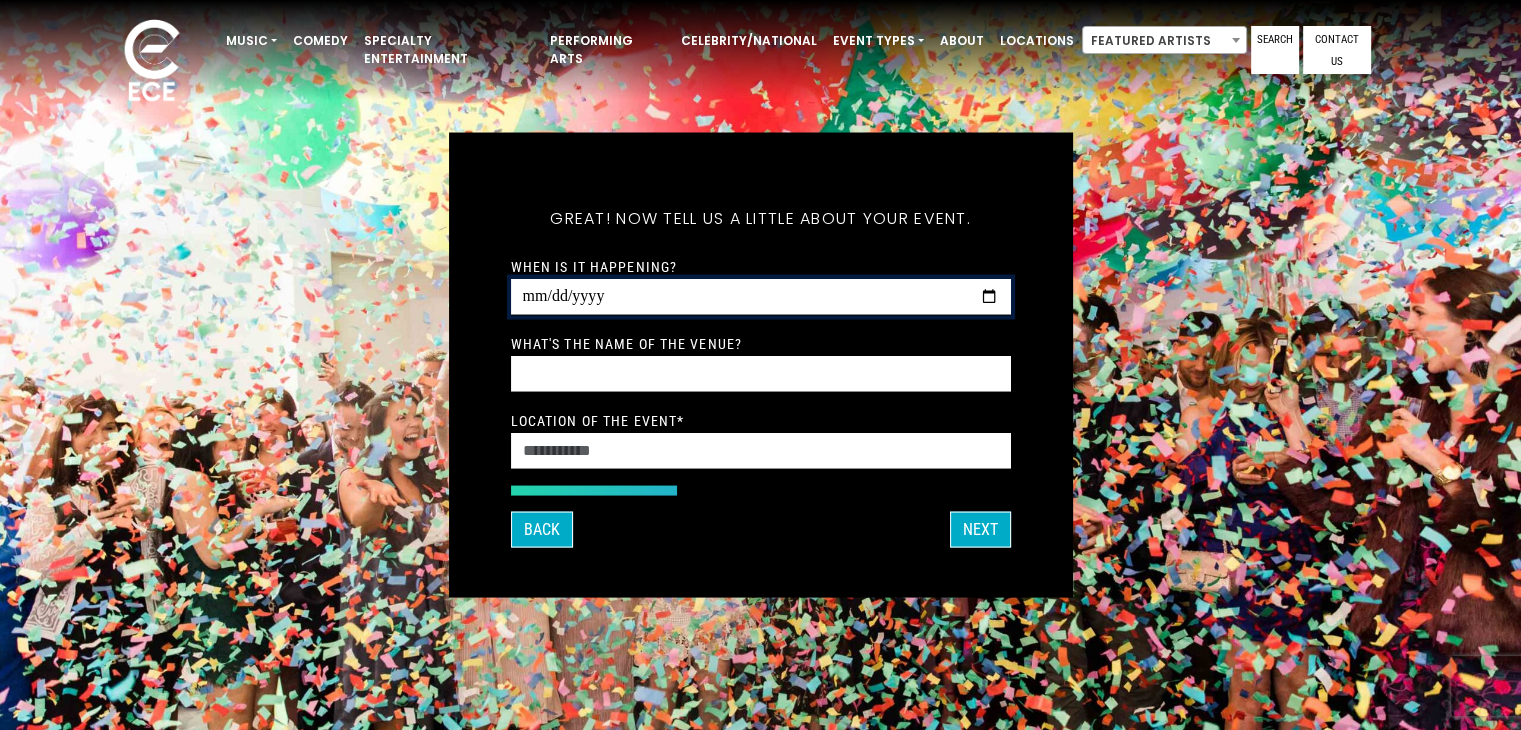click on "When is it happening?" at bounding box center [761, 297] 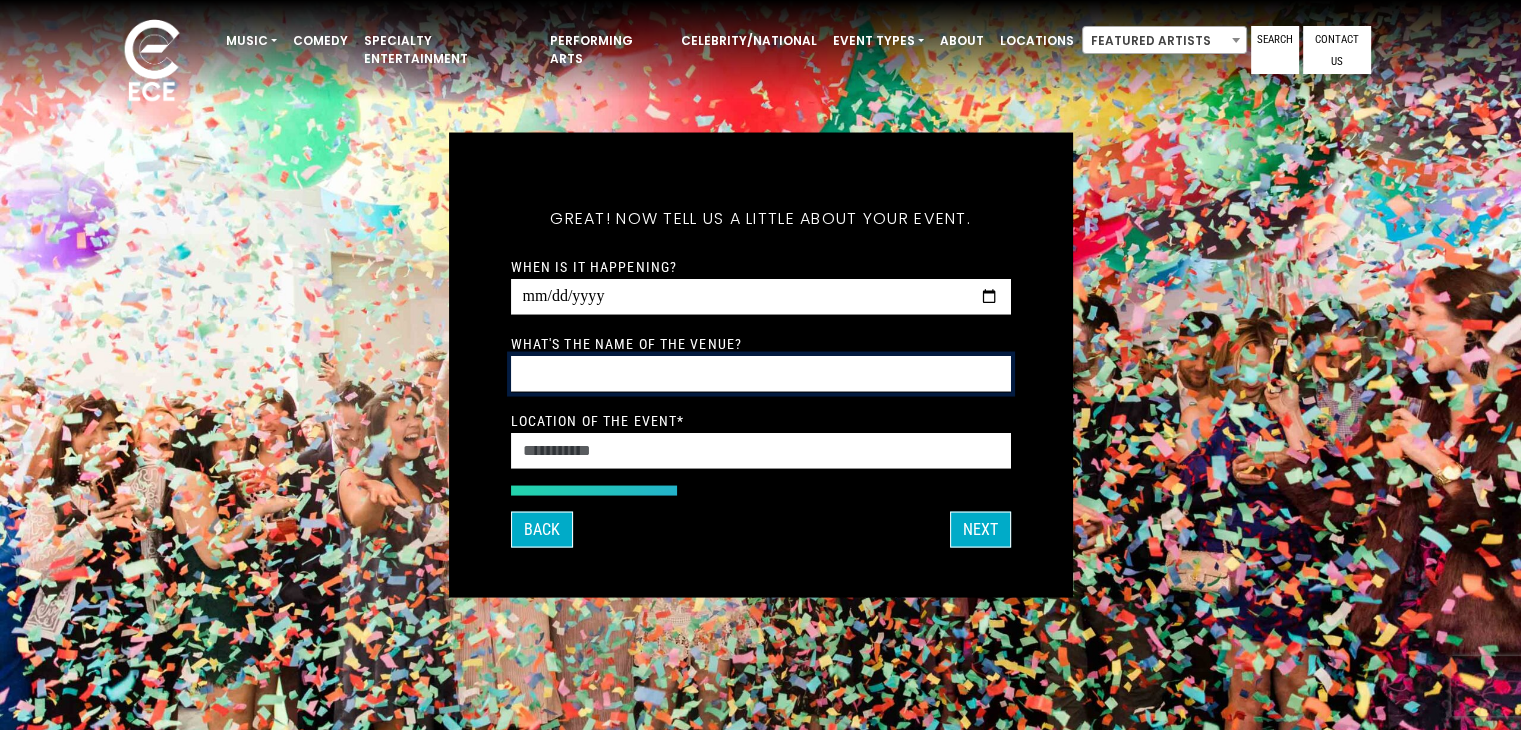 click on "What's the name of the venue?" at bounding box center (761, 374) 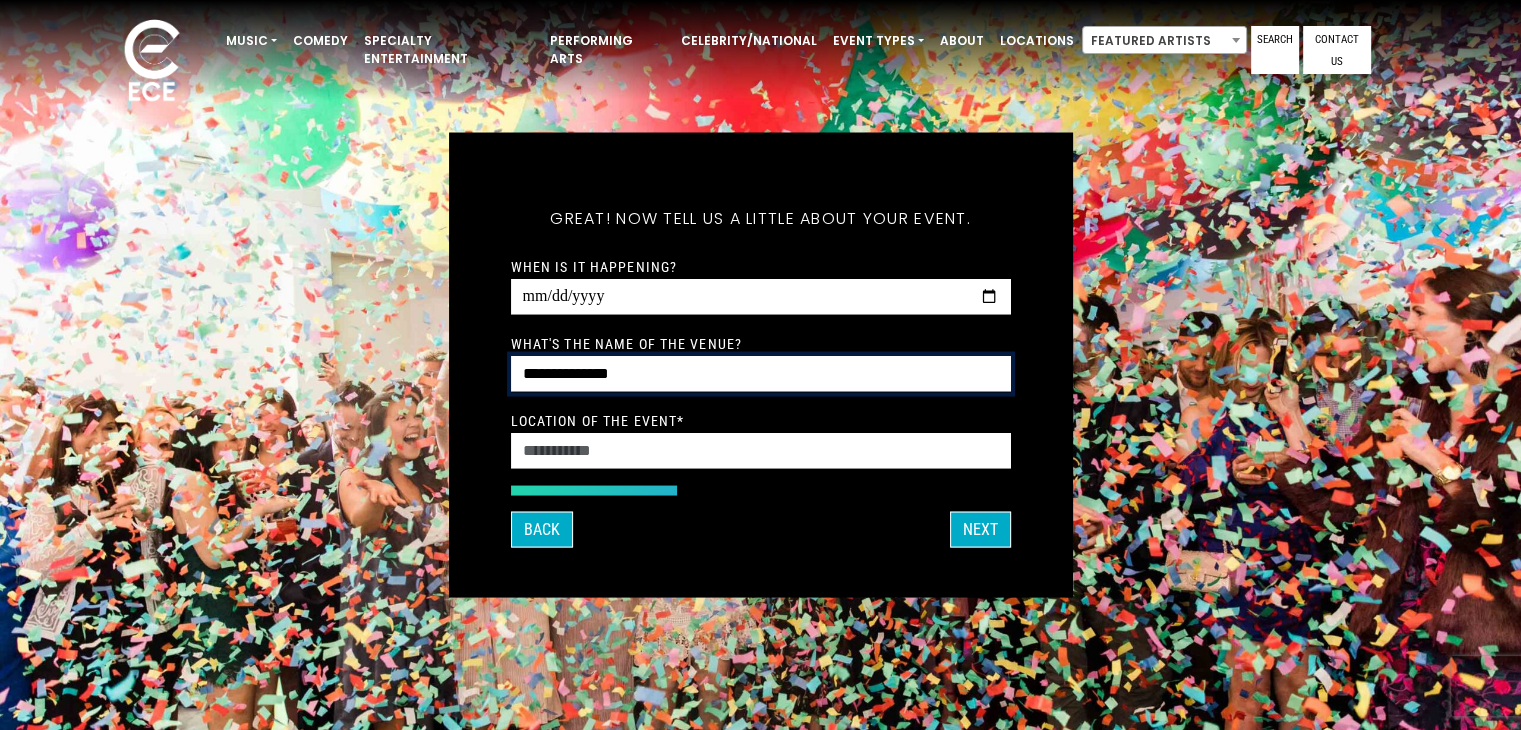 type on "**********" 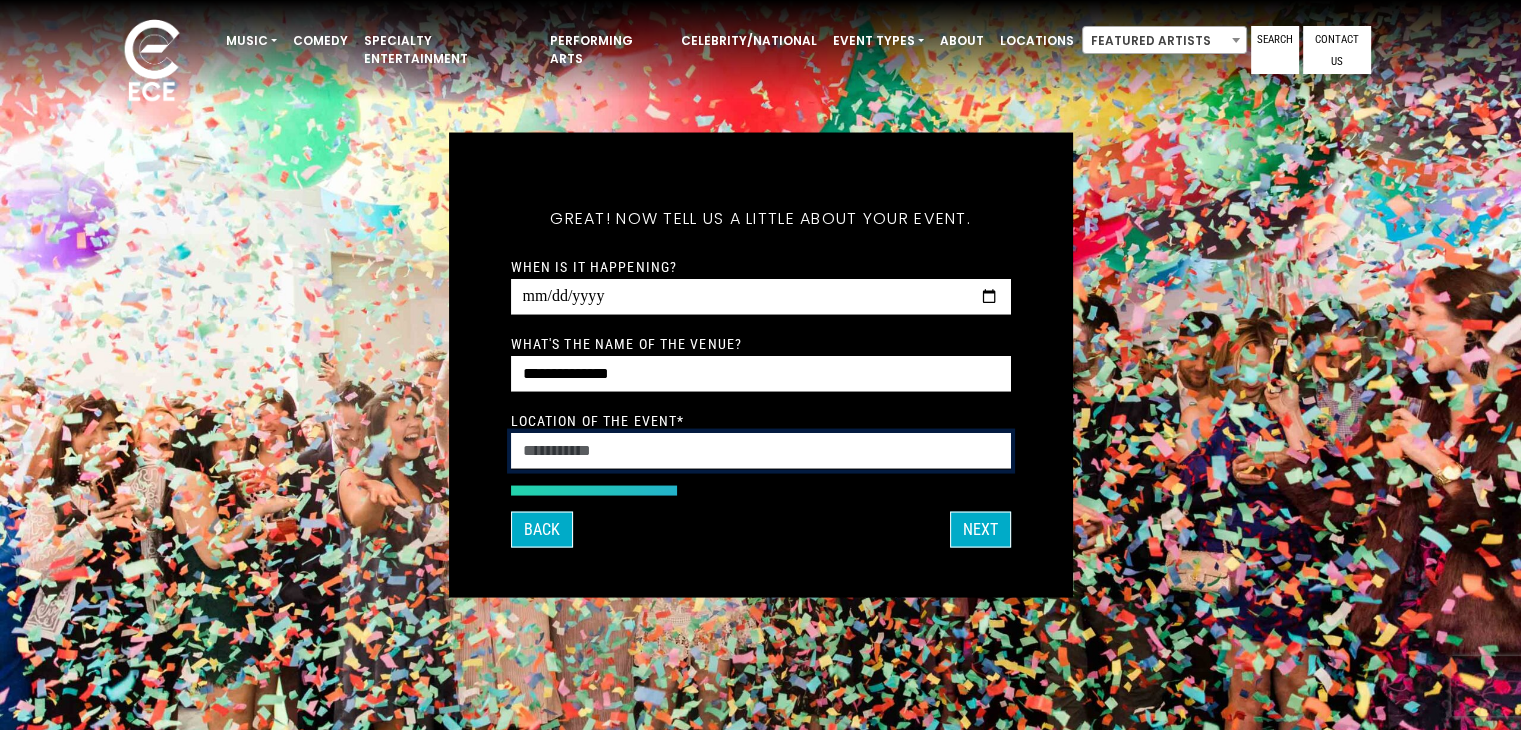 click on "Location of the event *" at bounding box center (761, 451) 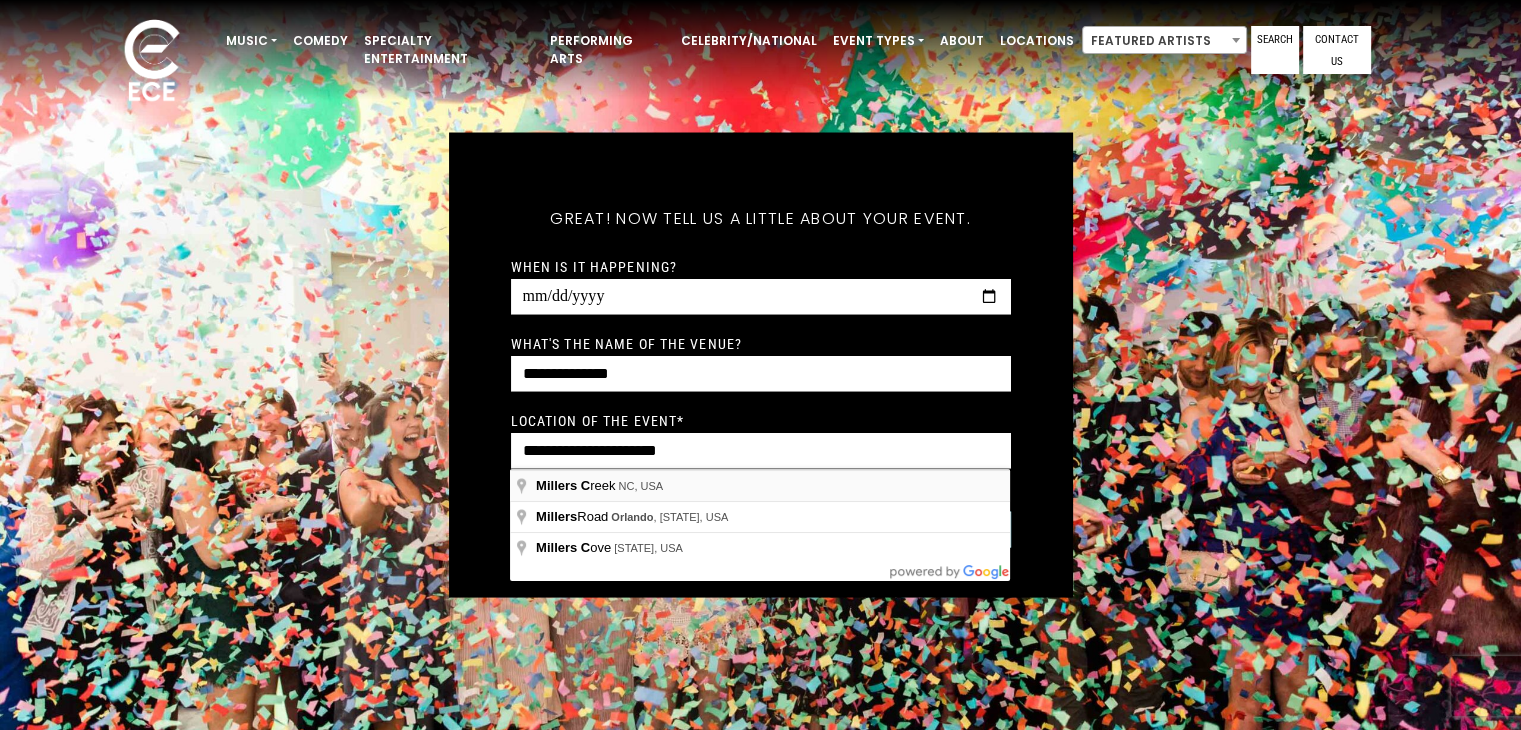 type on "**********" 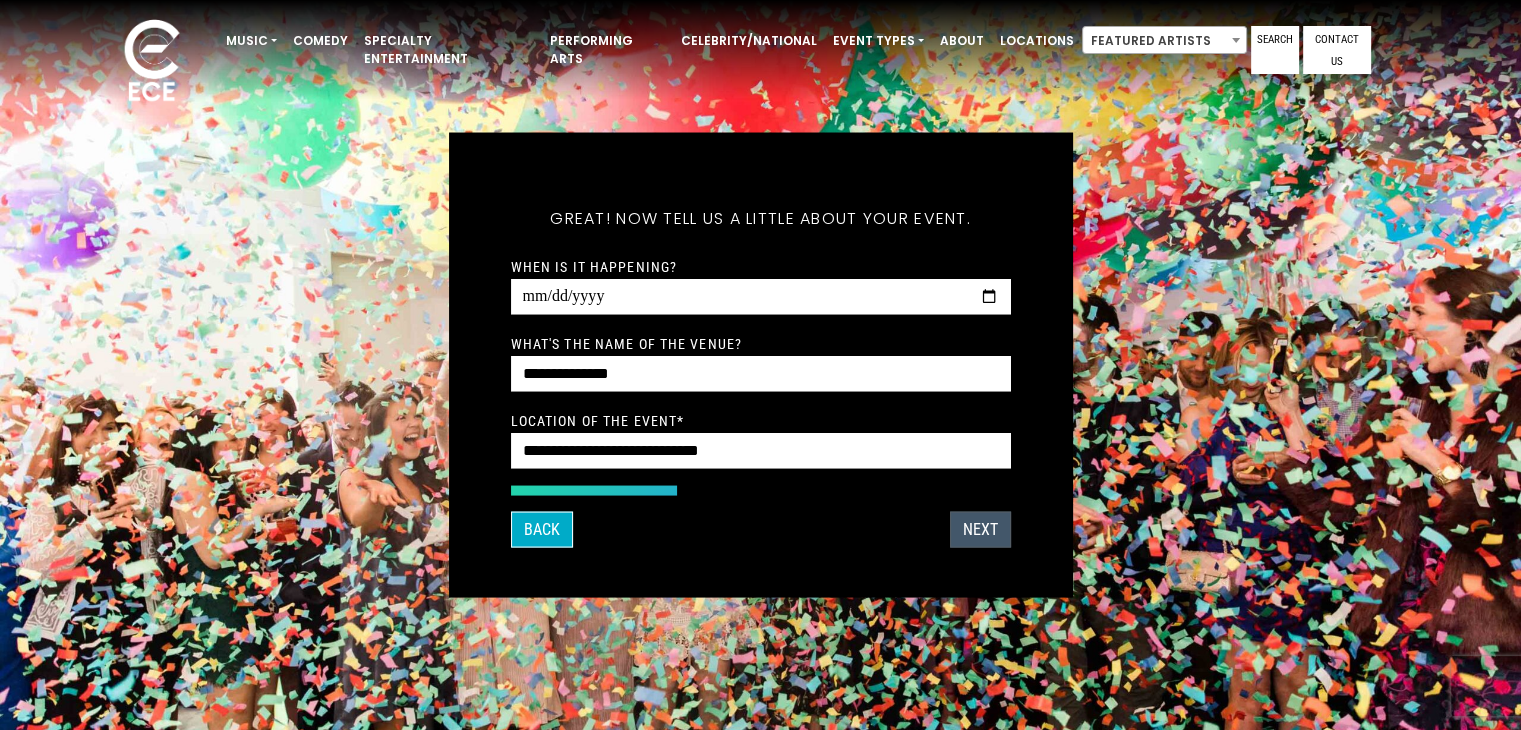 click on "Next" at bounding box center [980, 530] 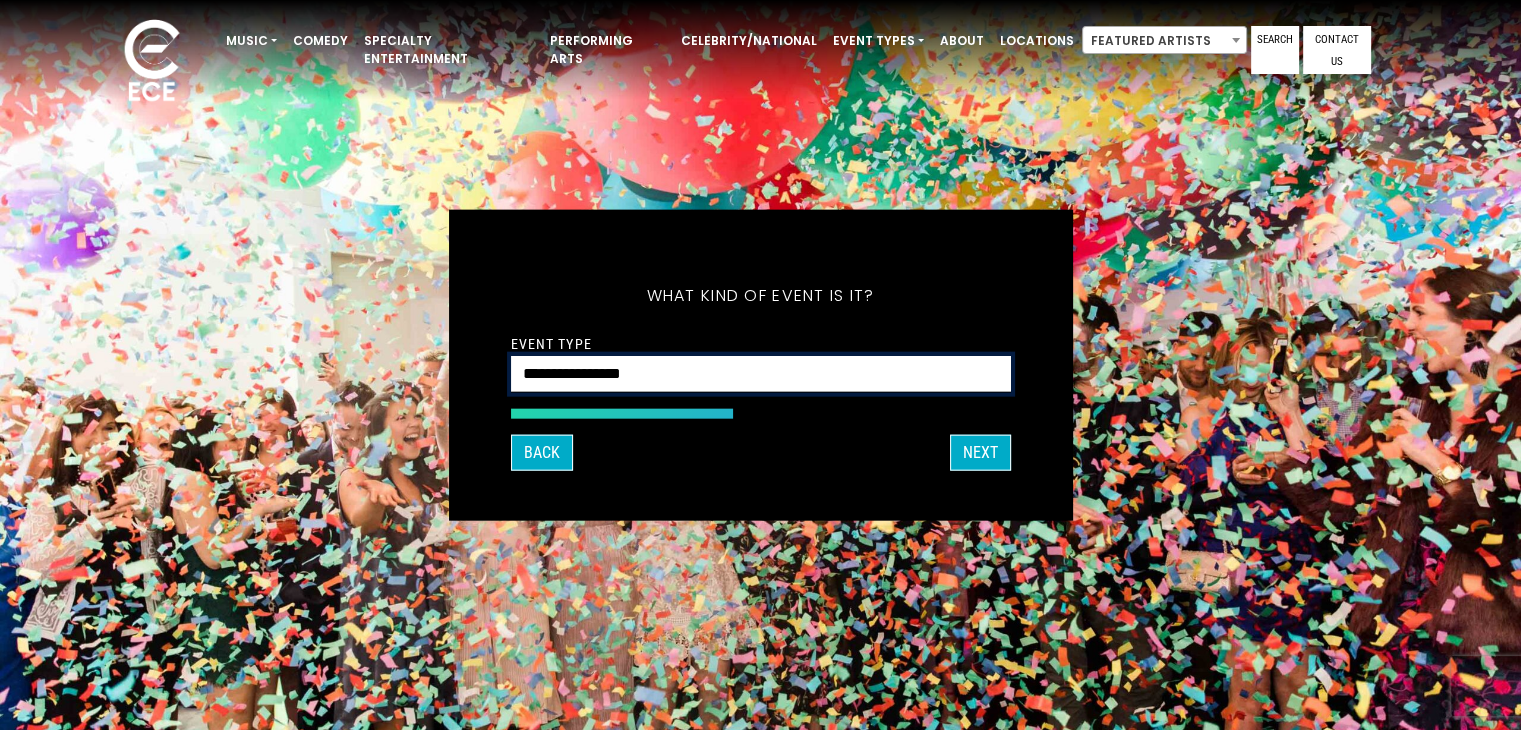 click on "**********" at bounding box center (761, 374) 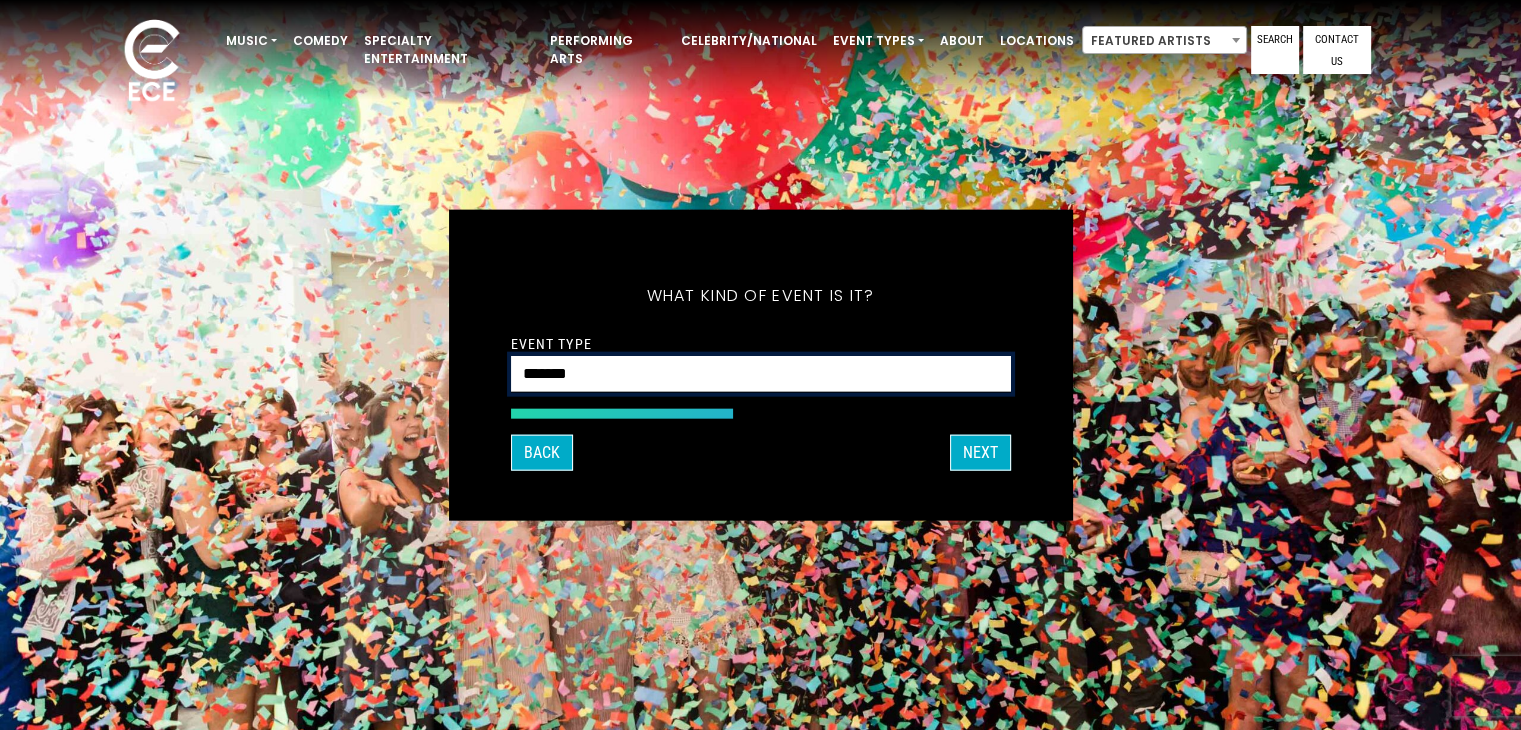 click on "**********" at bounding box center [761, 374] 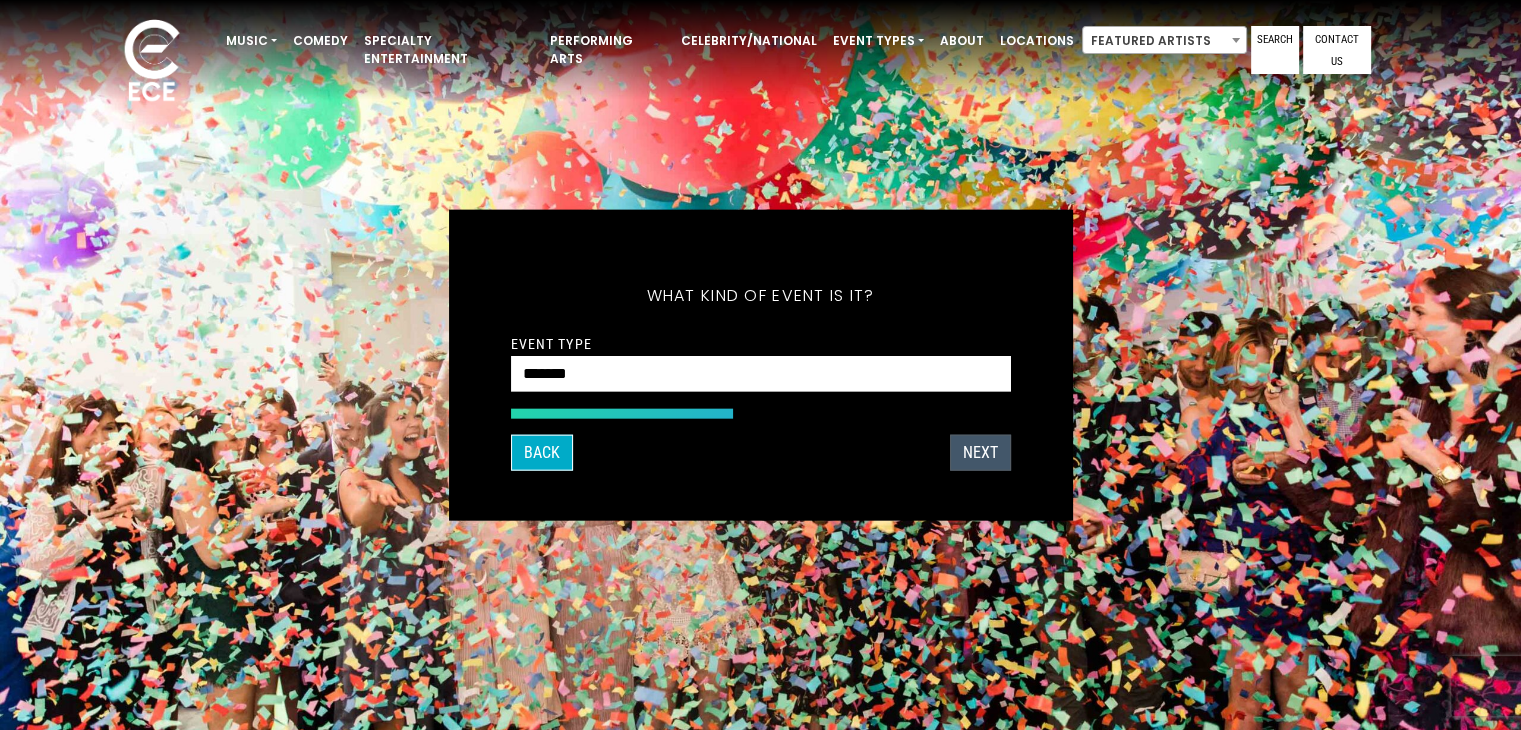 click on "Next" at bounding box center (980, 452) 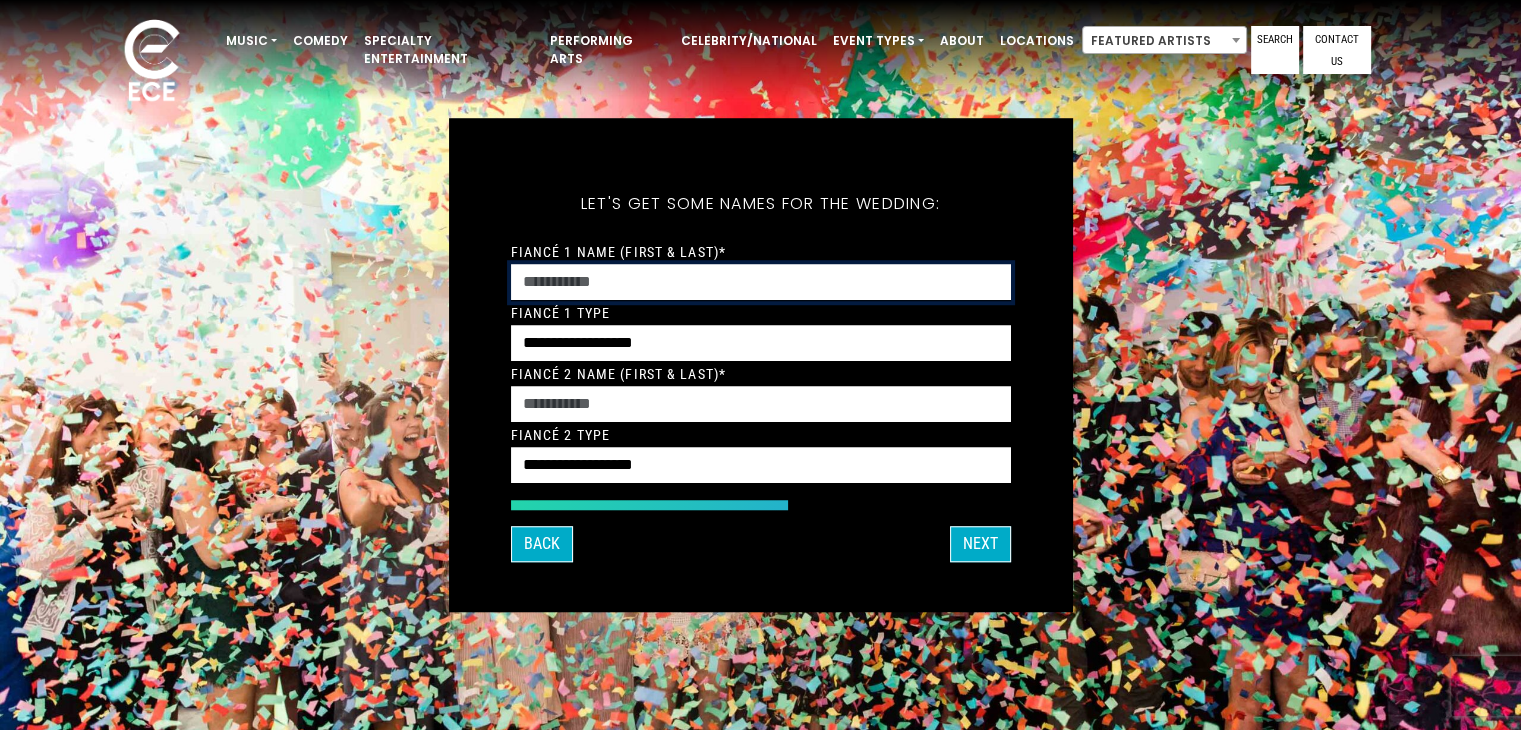 click on "Fiancé 1 Name (First & Last)*" at bounding box center (761, 282) 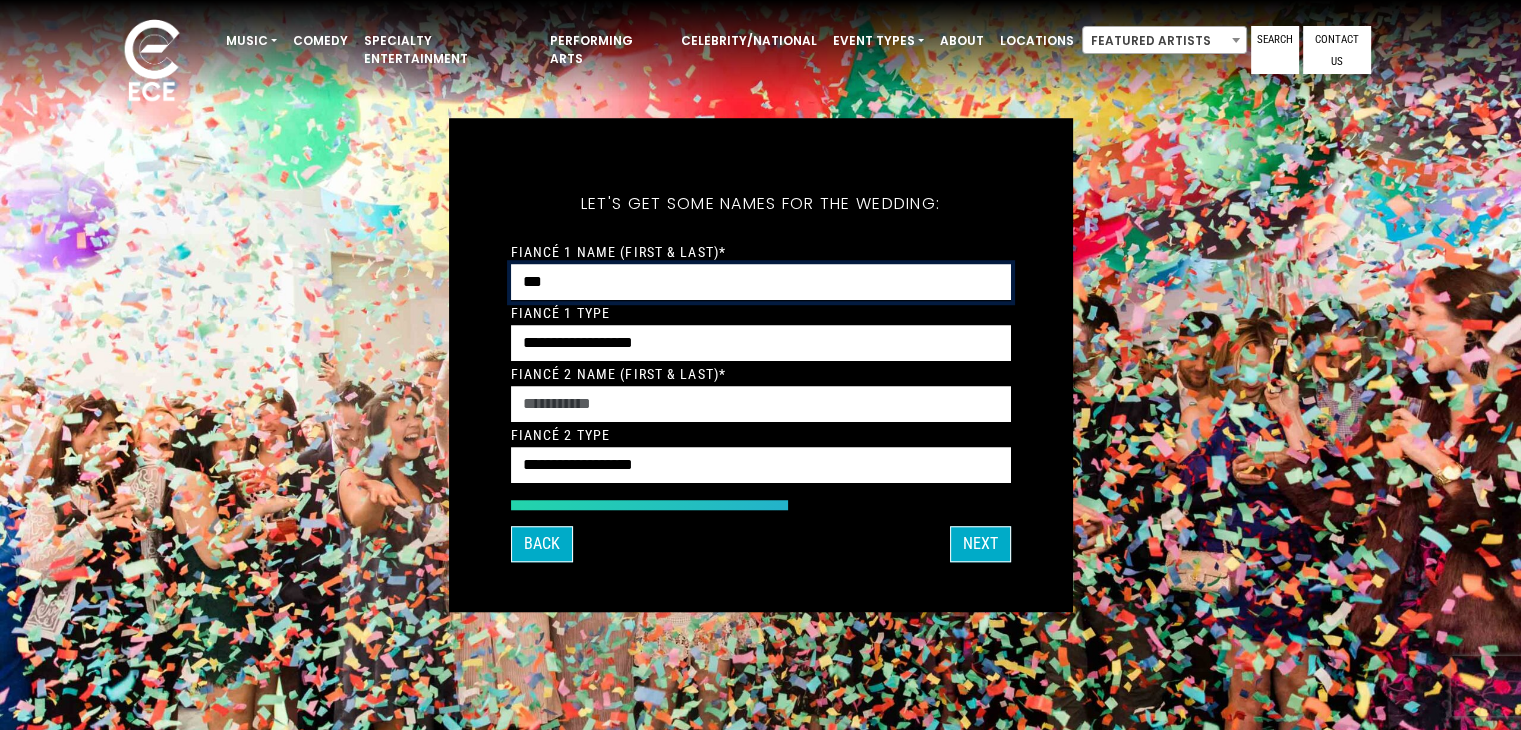click on "***" at bounding box center (761, 282) 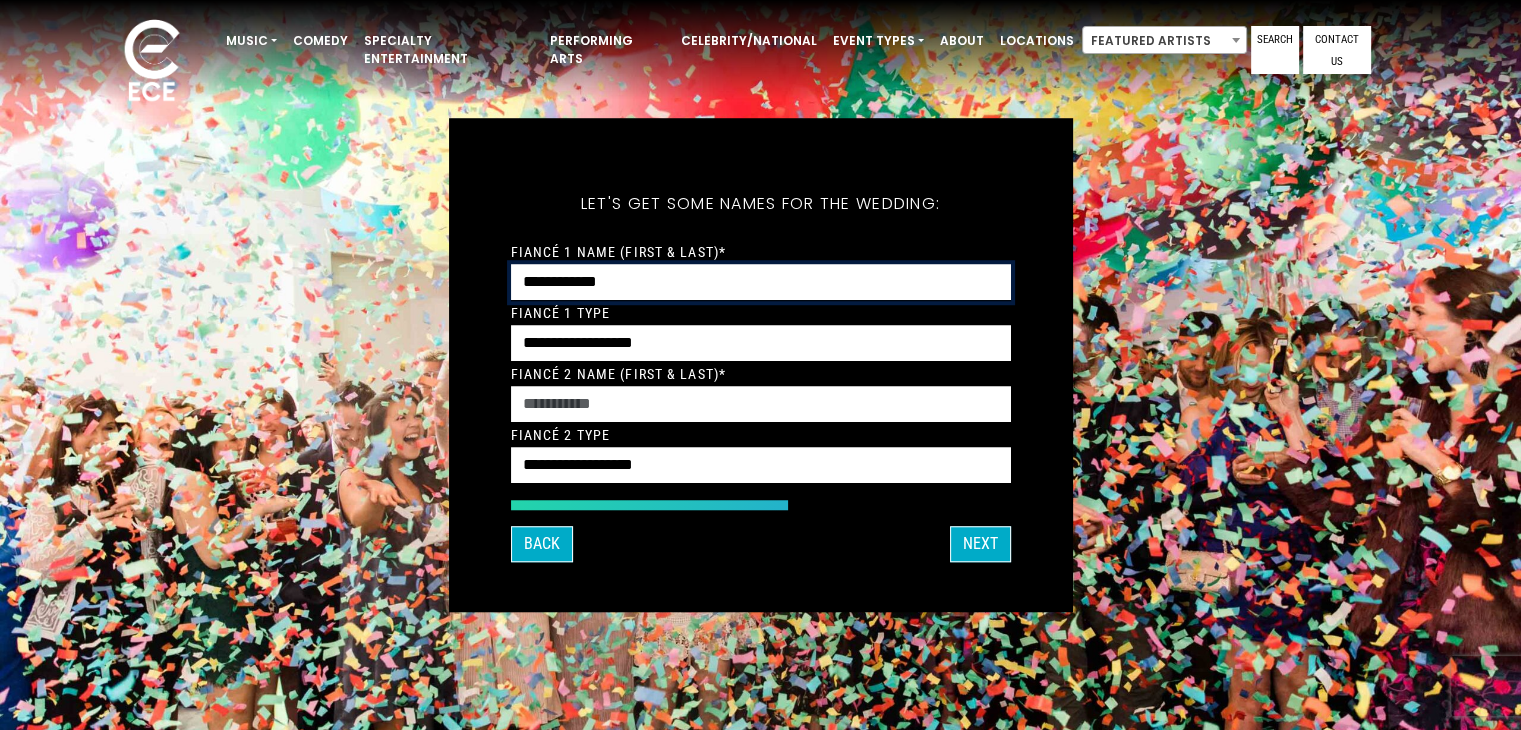 type on "**********" 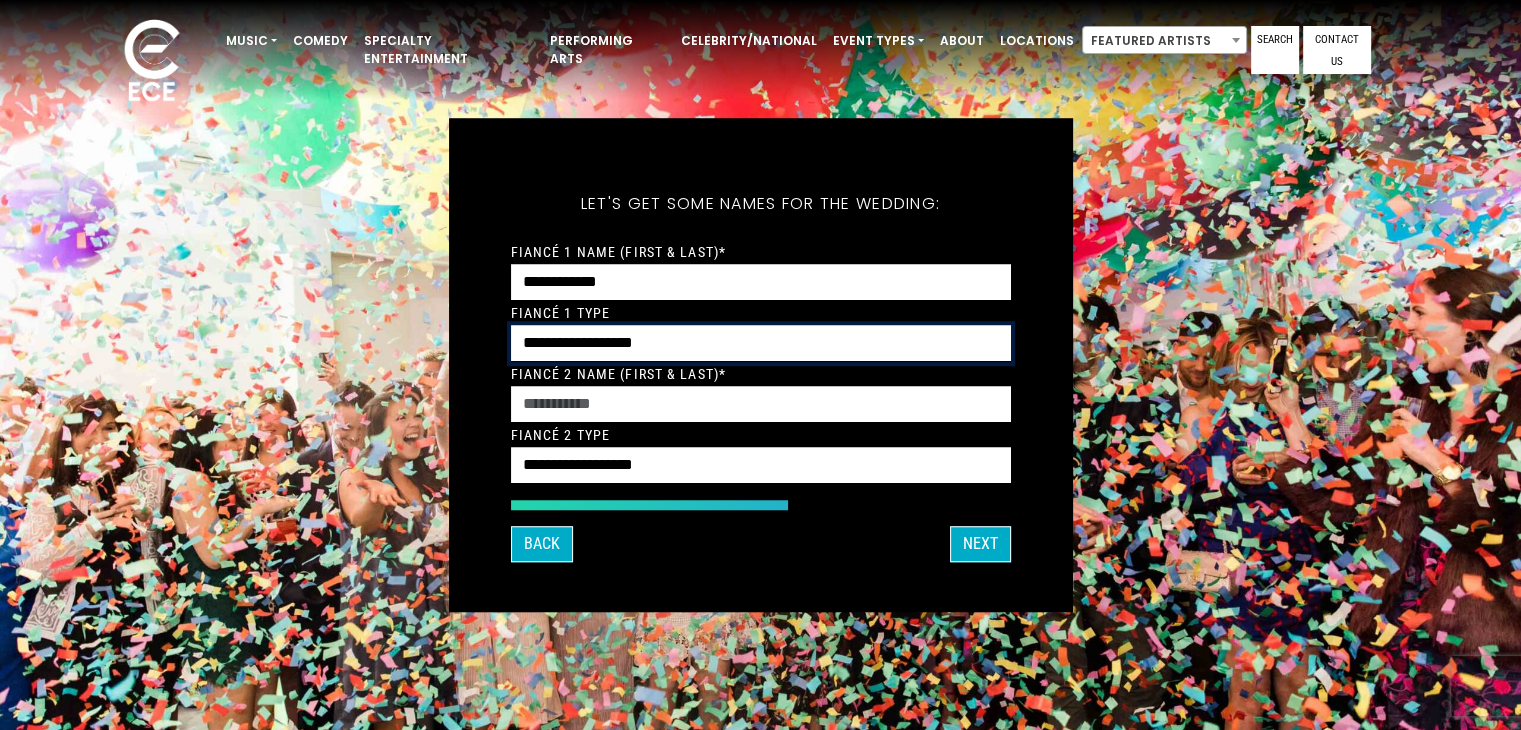 click on "**********" at bounding box center [761, 343] 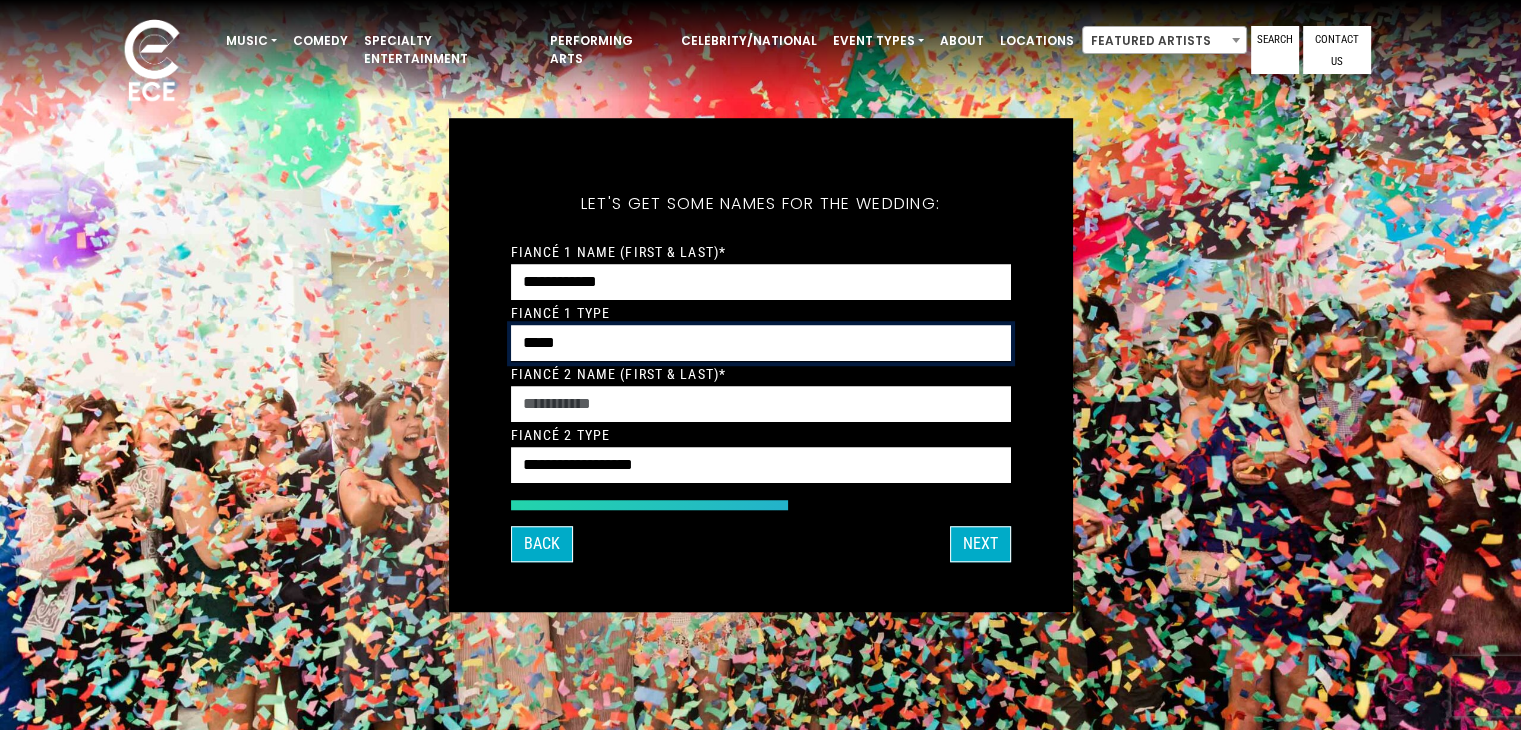 click on "**********" at bounding box center [761, 343] 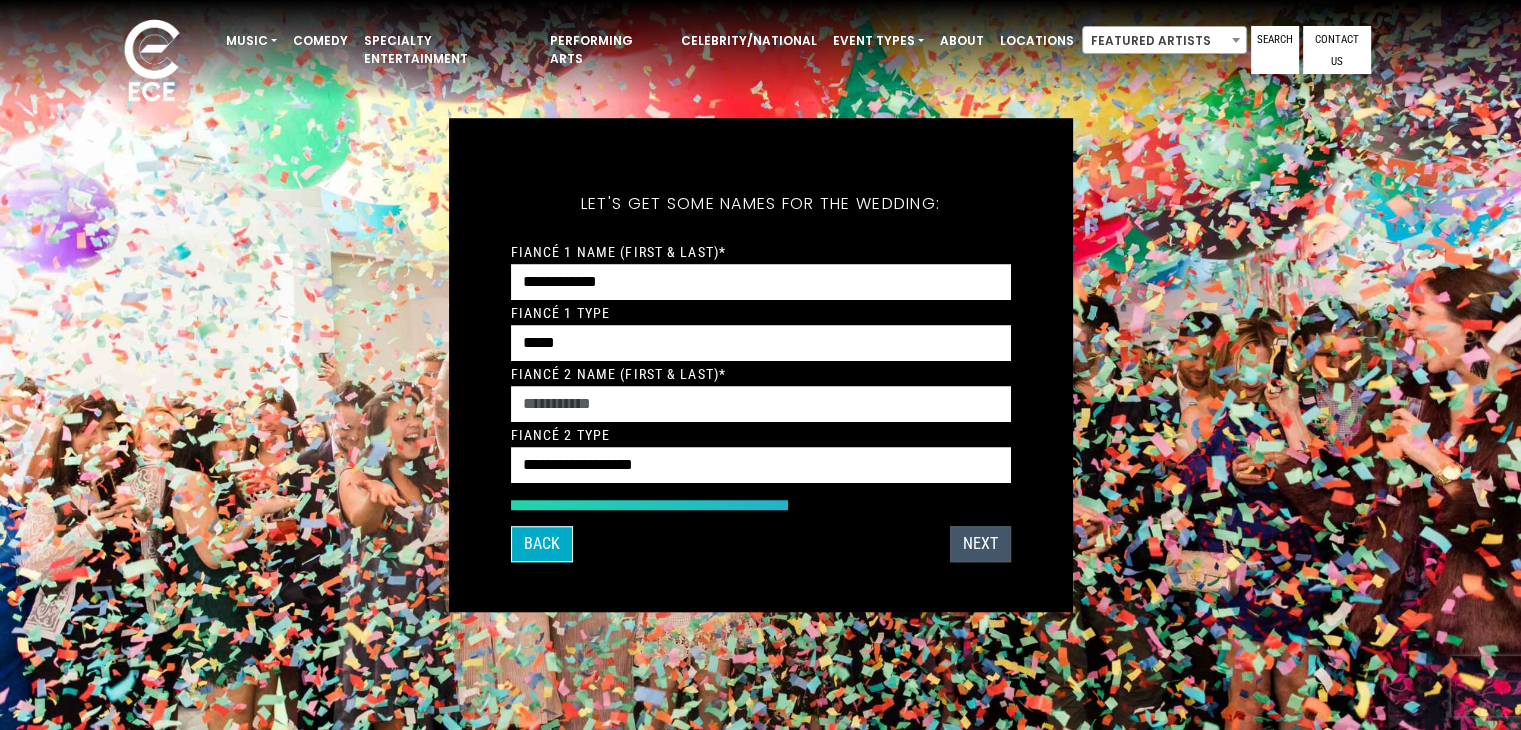 click on "Next" at bounding box center [980, 544] 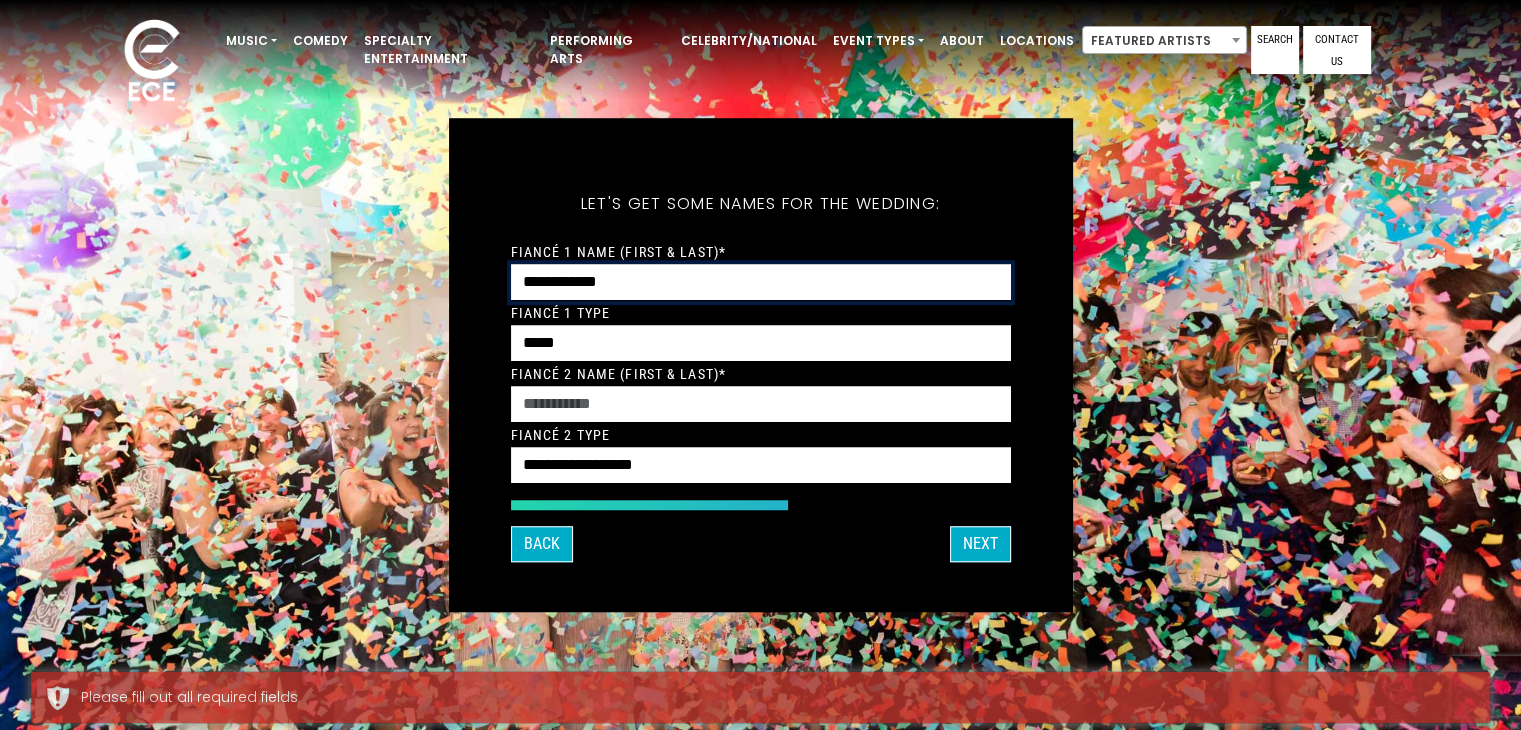 drag, startPoint x: 648, startPoint y: 281, endPoint x: 336, endPoint y: 297, distance: 312.40997 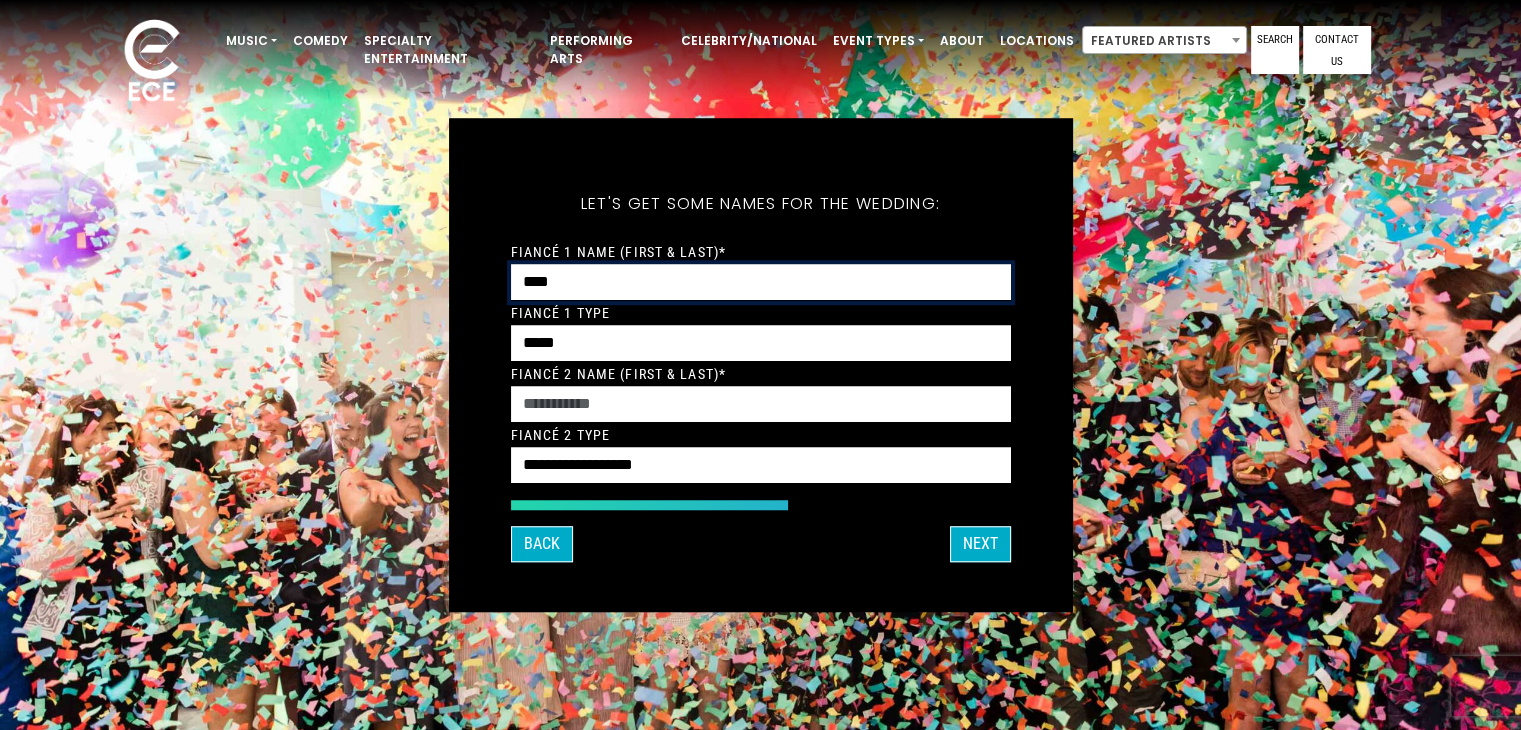 click on "****" at bounding box center [761, 282] 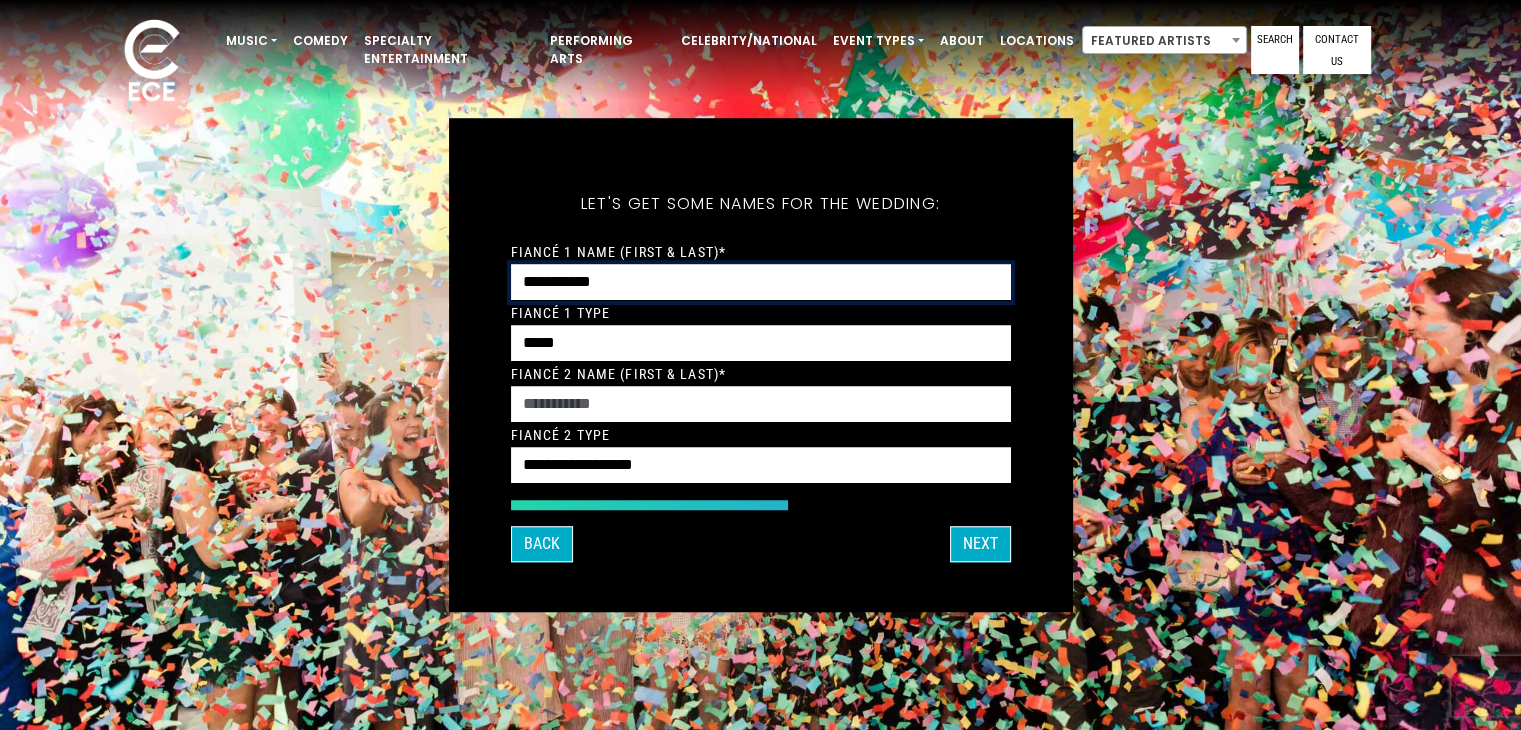 type on "**********" 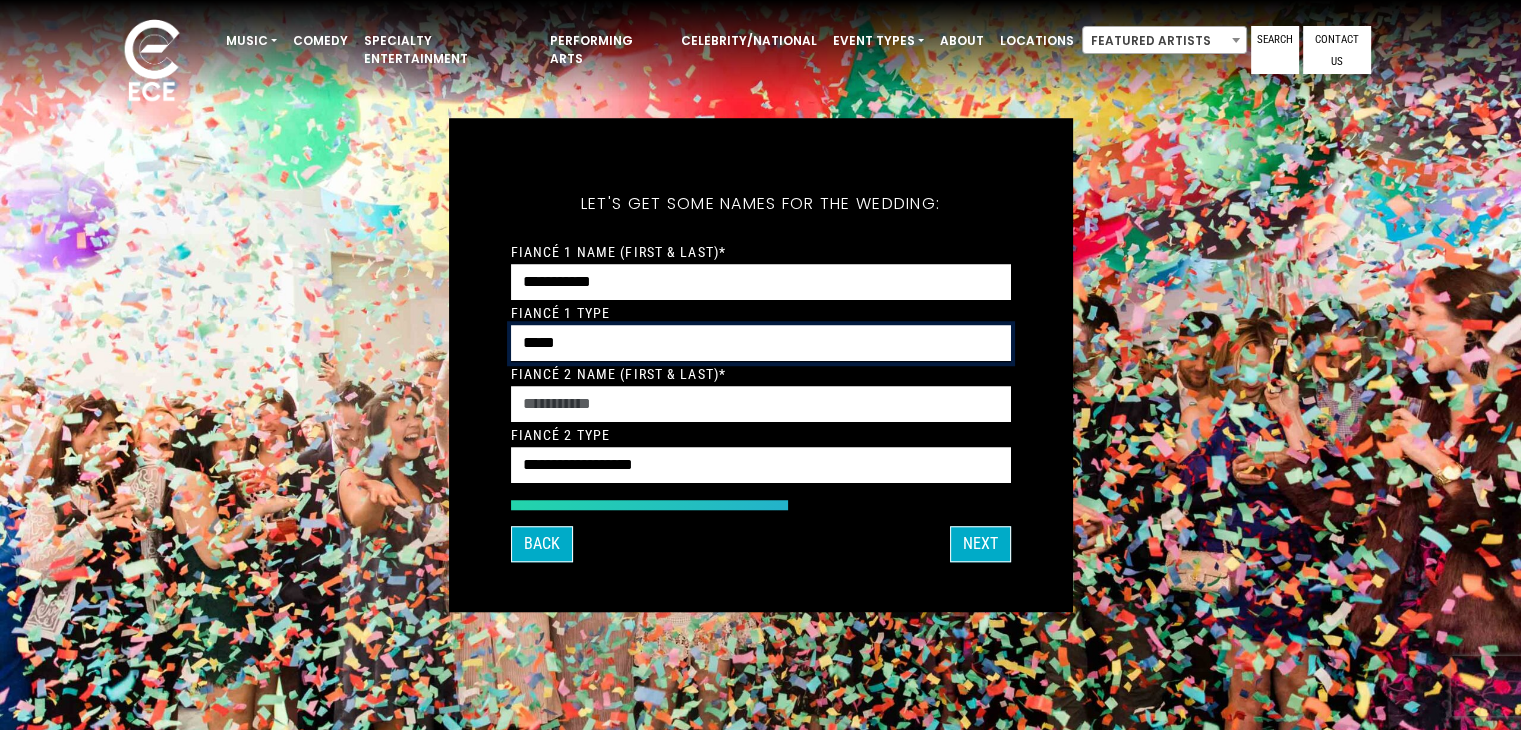 click on "**********" at bounding box center (761, 343) 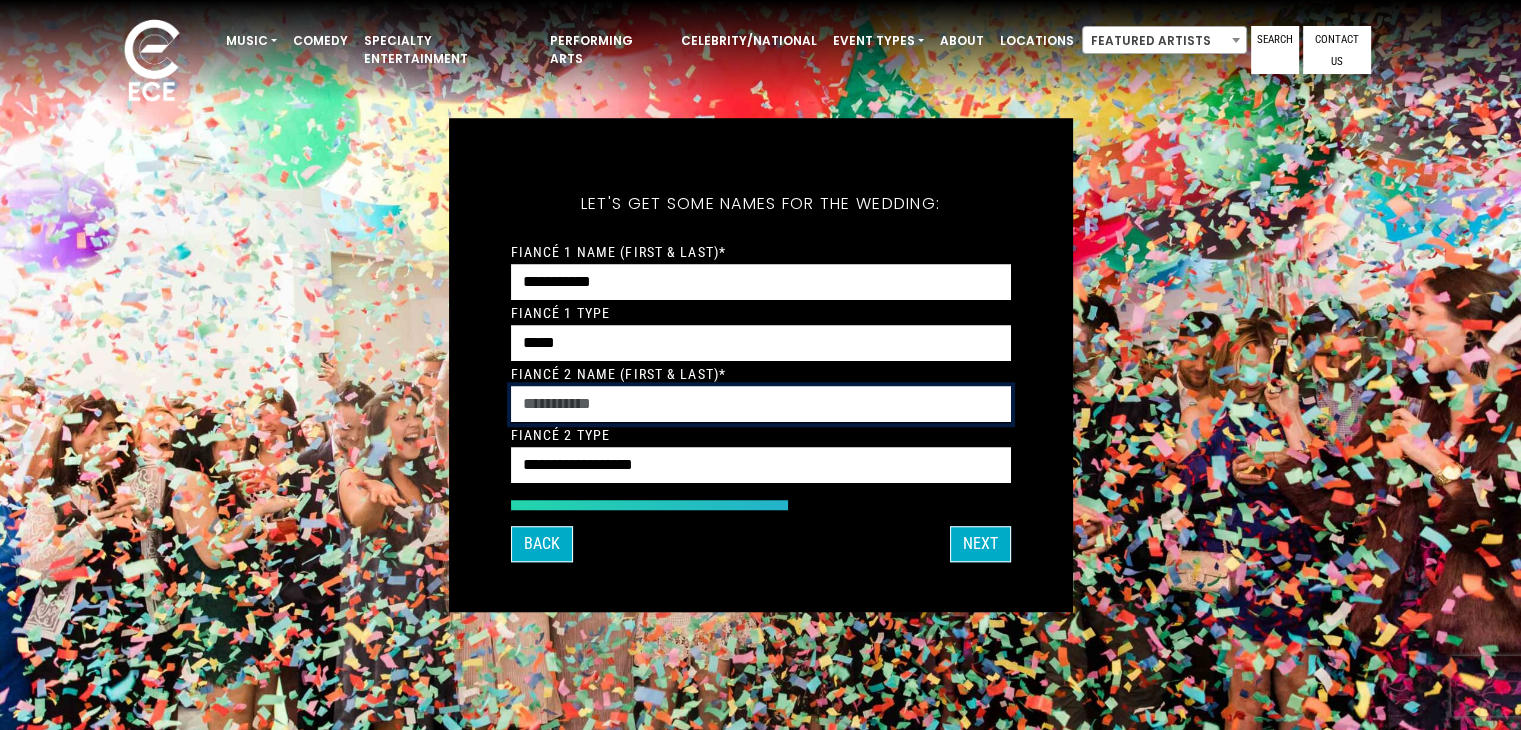 click on "Fiancé 2 Name (First & Last)*" at bounding box center [761, 404] 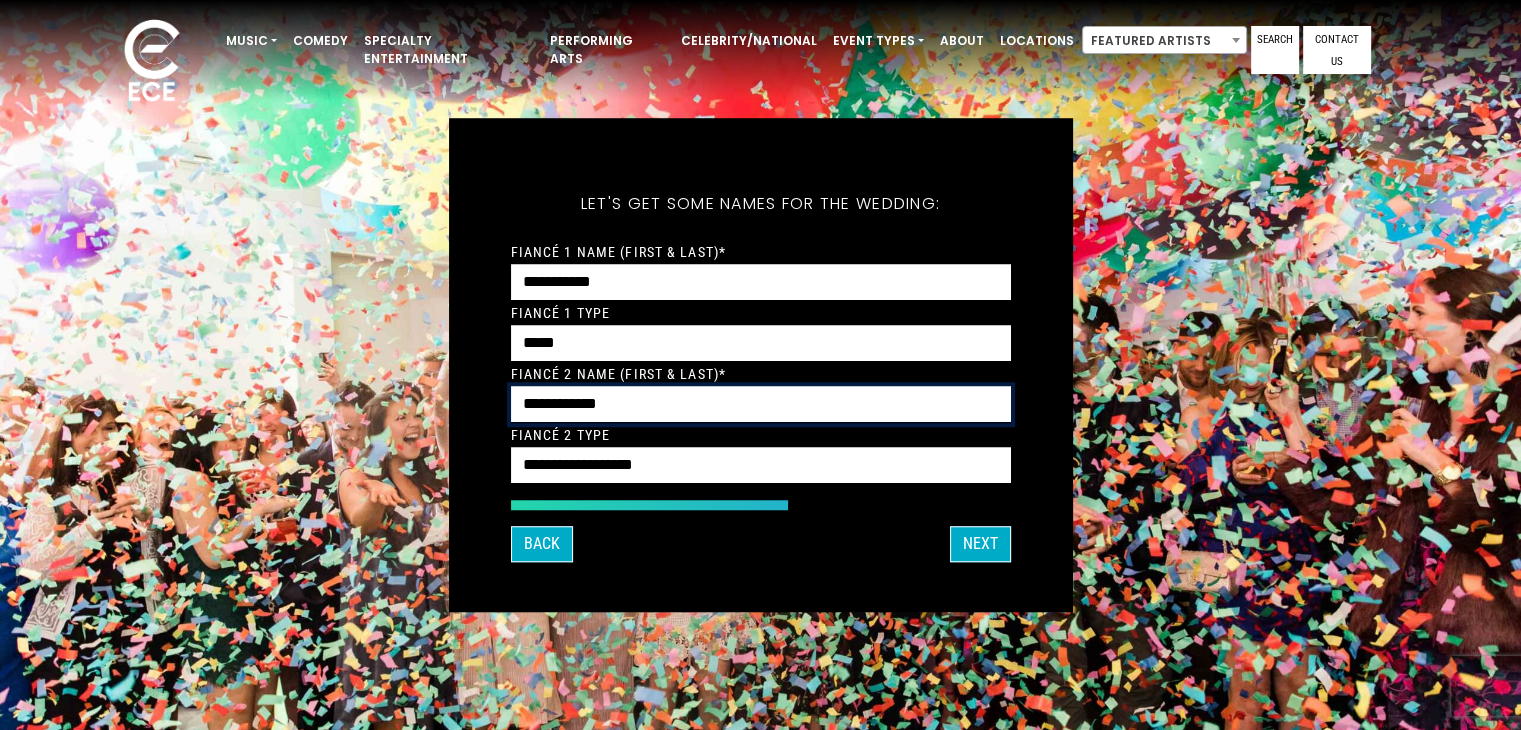 type on "**********" 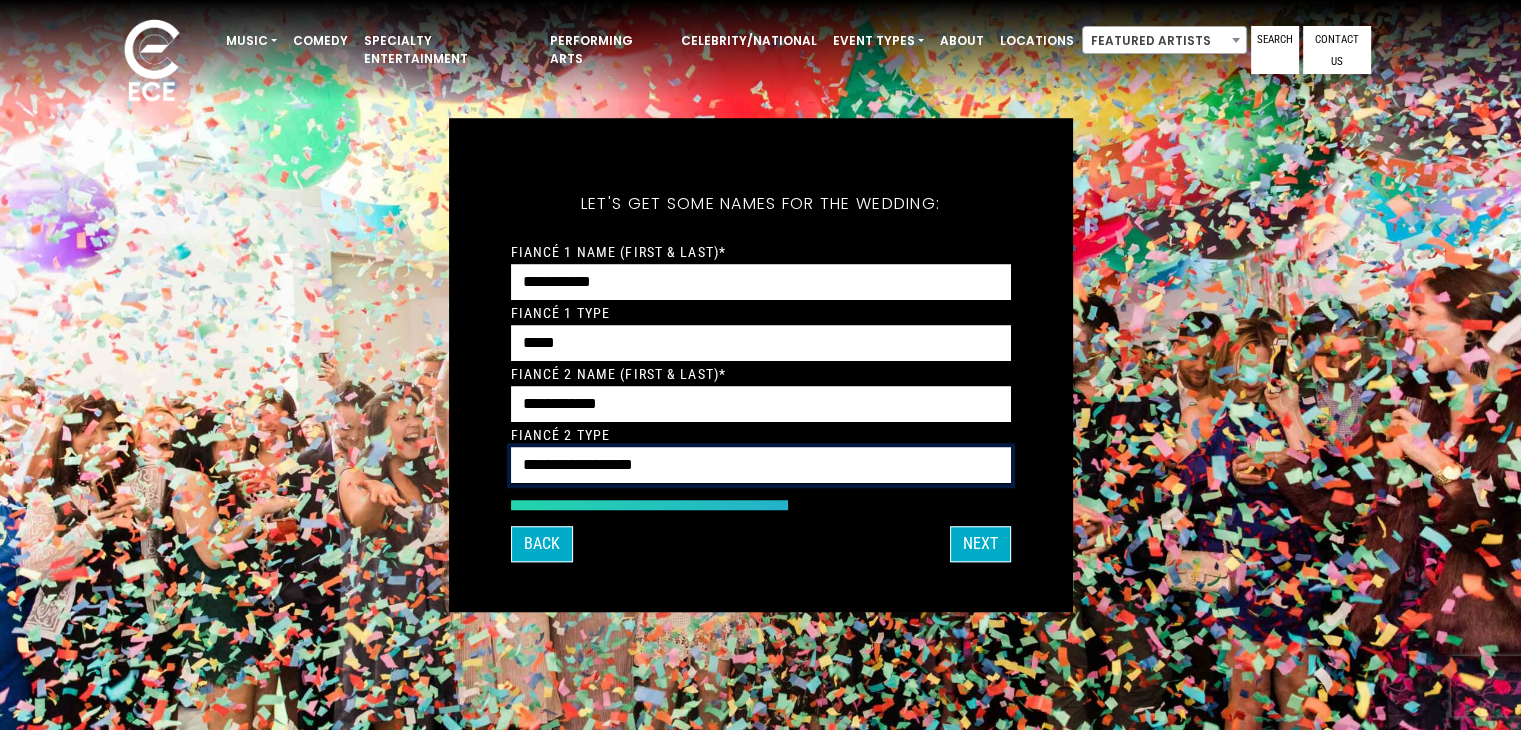 click on "**********" at bounding box center (761, 465) 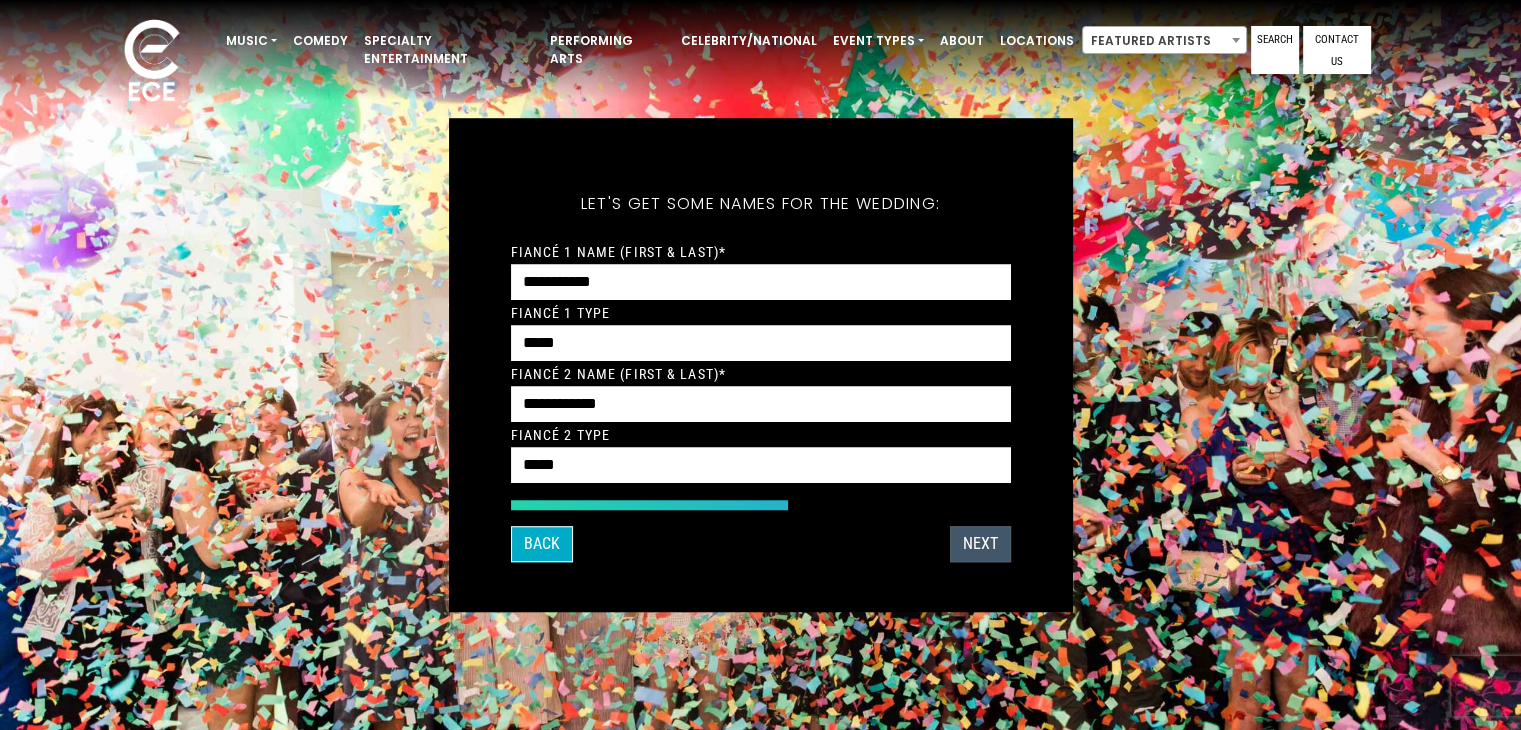 click on "Next" at bounding box center (980, 544) 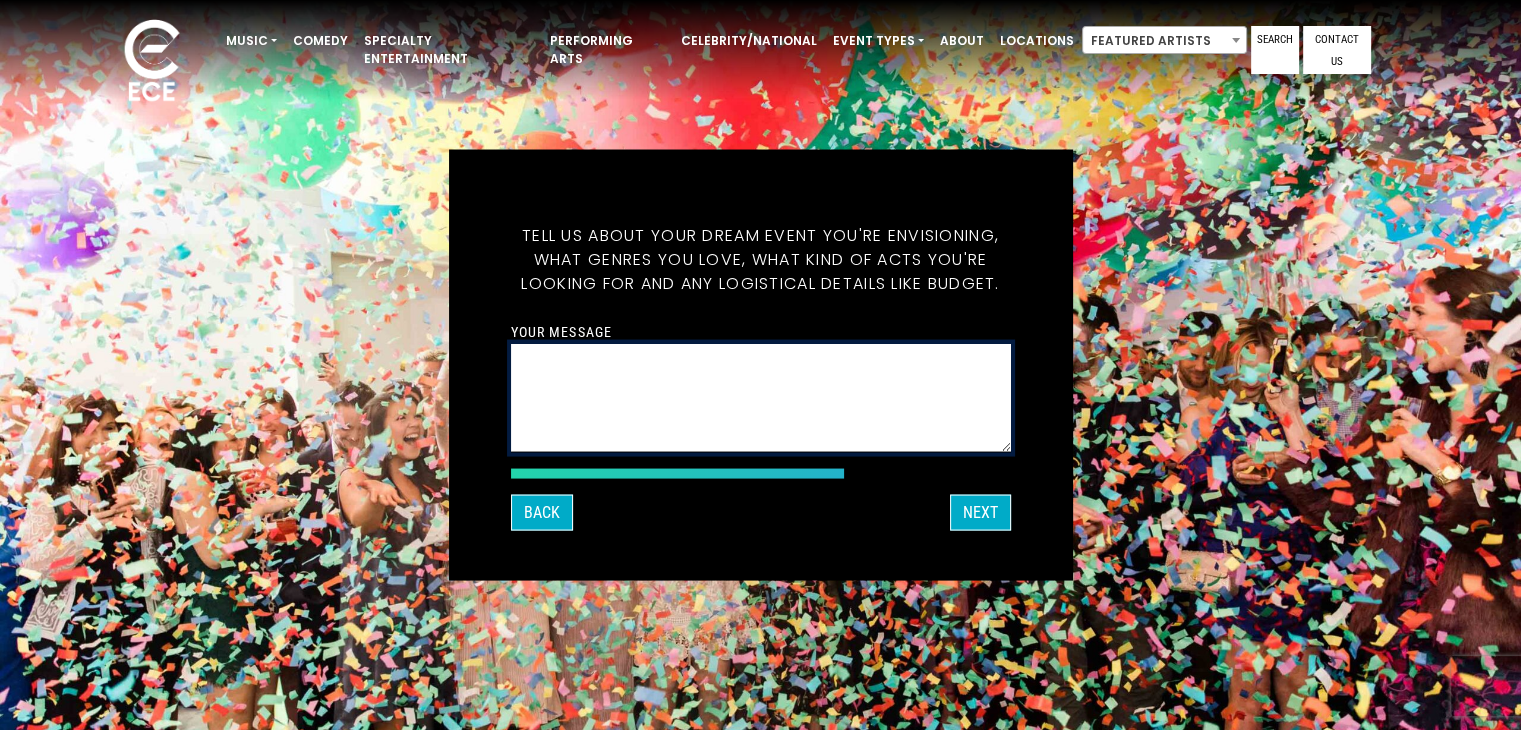 click on "Your message" at bounding box center (761, 398) 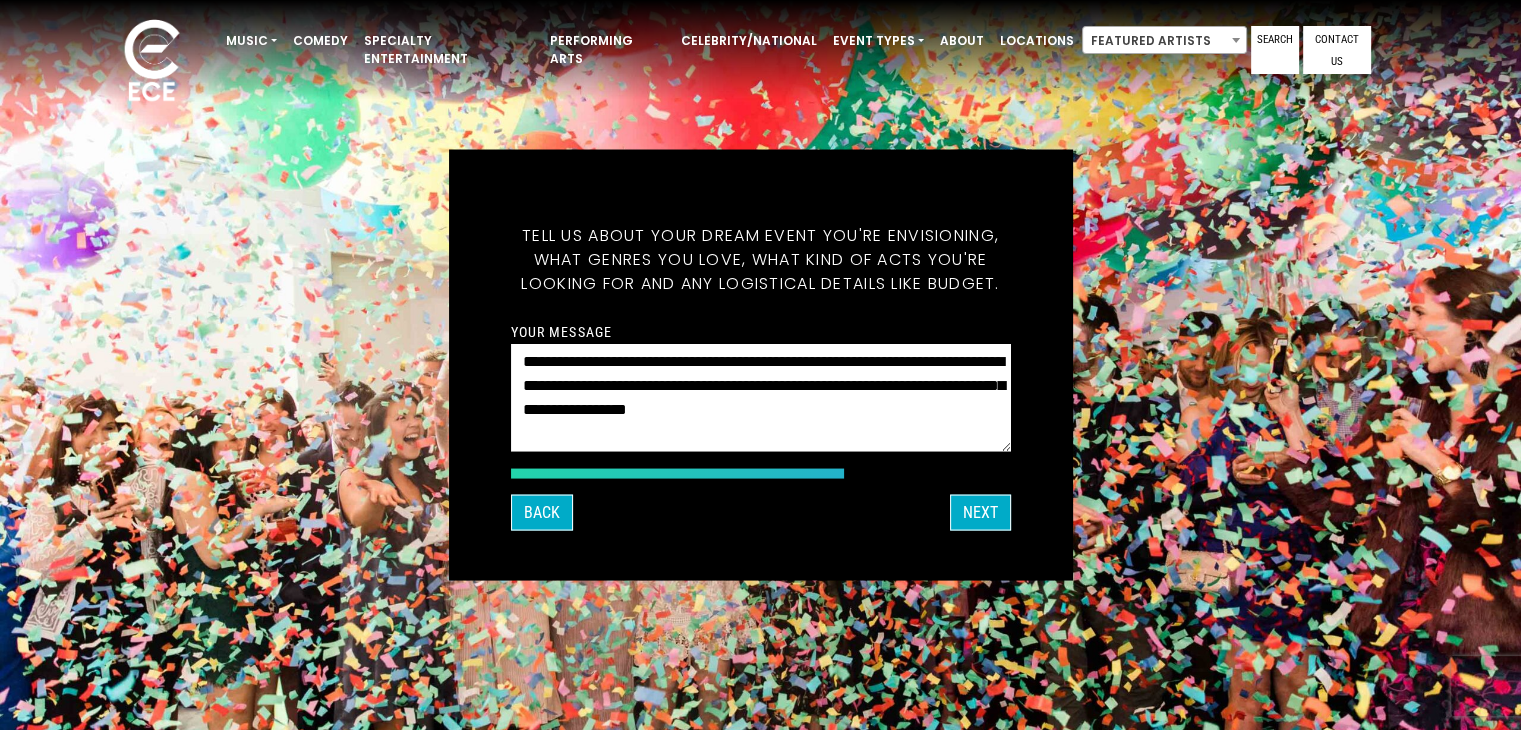 drag, startPoint x: 819, startPoint y: 417, endPoint x: 740, endPoint y: 157, distance: 271.737 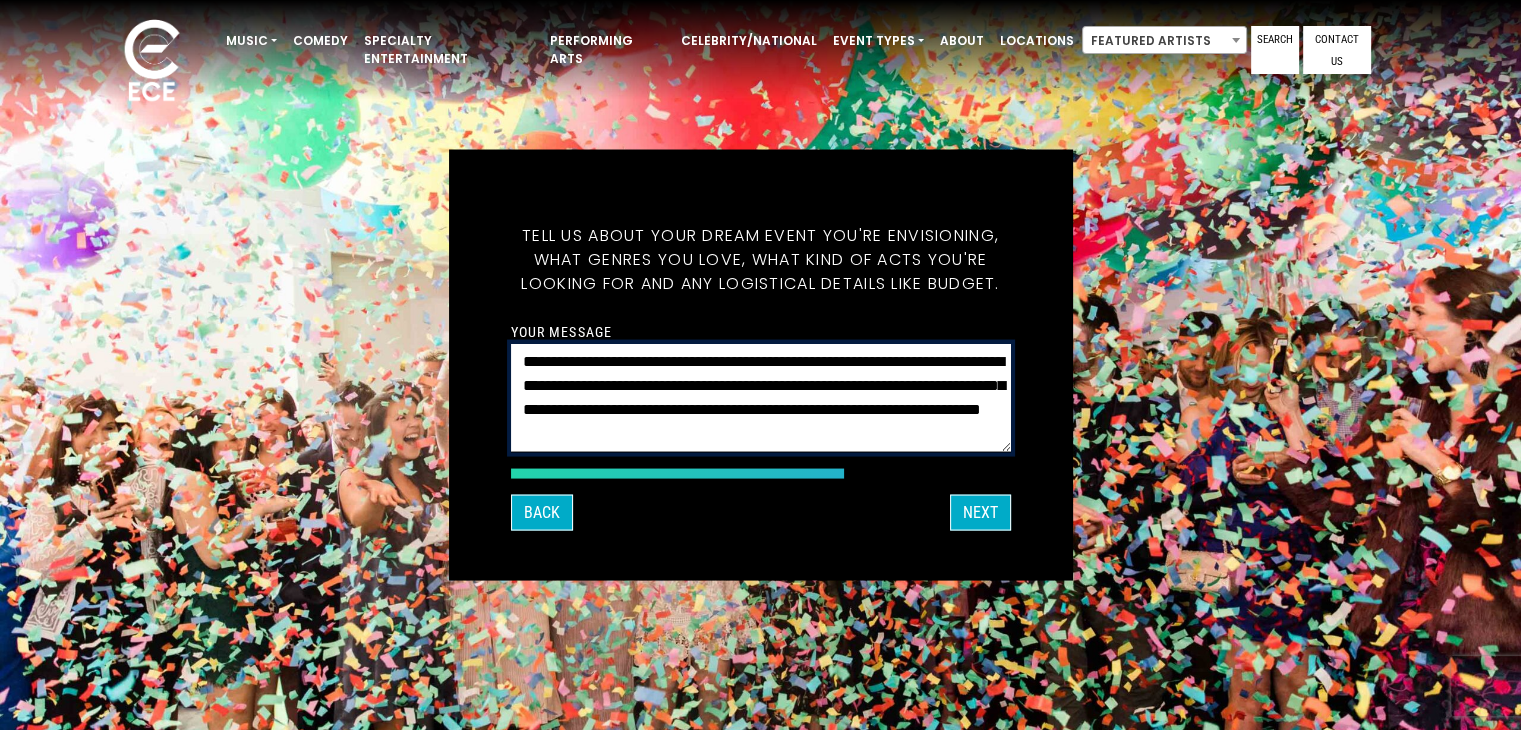 drag, startPoint x: 904, startPoint y: 429, endPoint x: 624, endPoint y: 436, distance: 280.0875 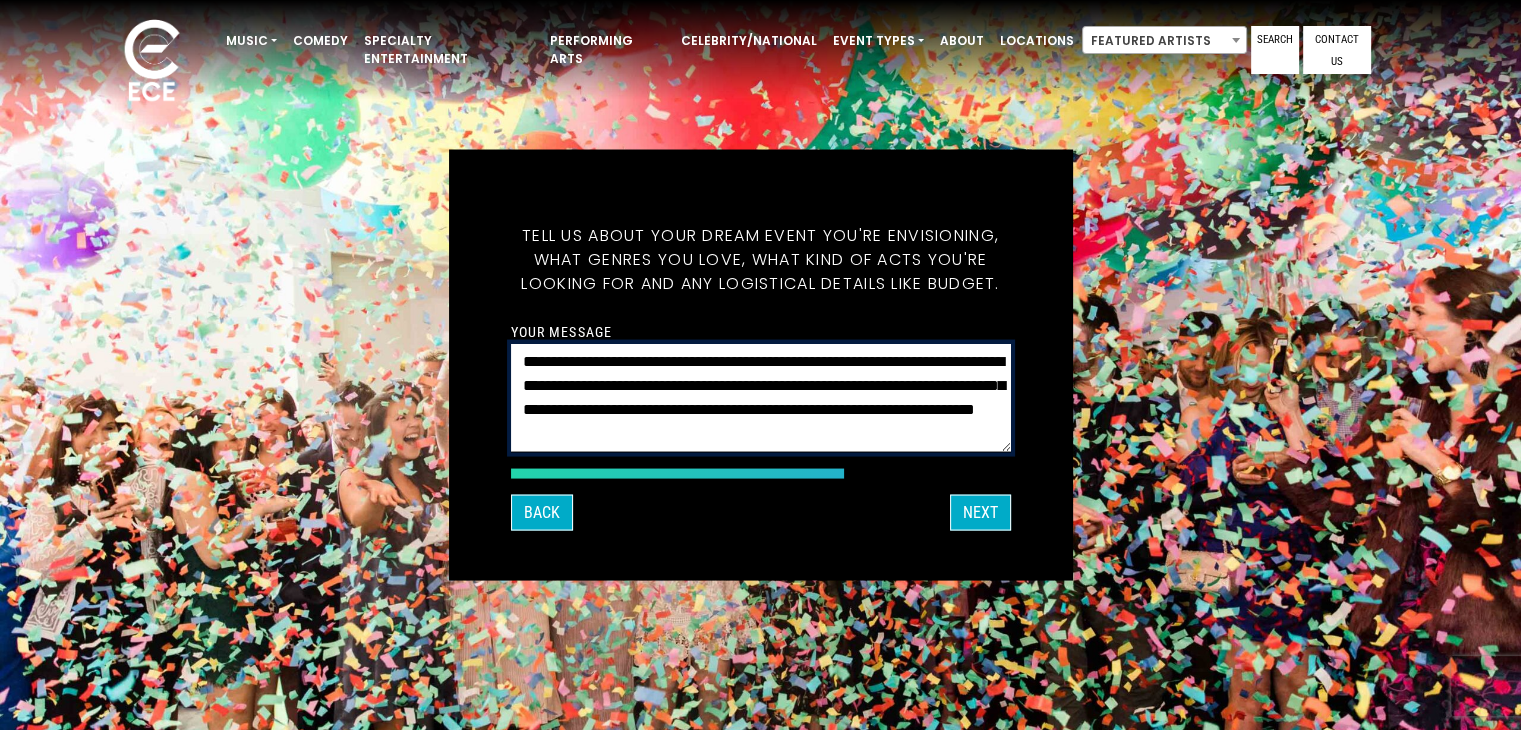 click on "**********" at bounding box center (761, 398) 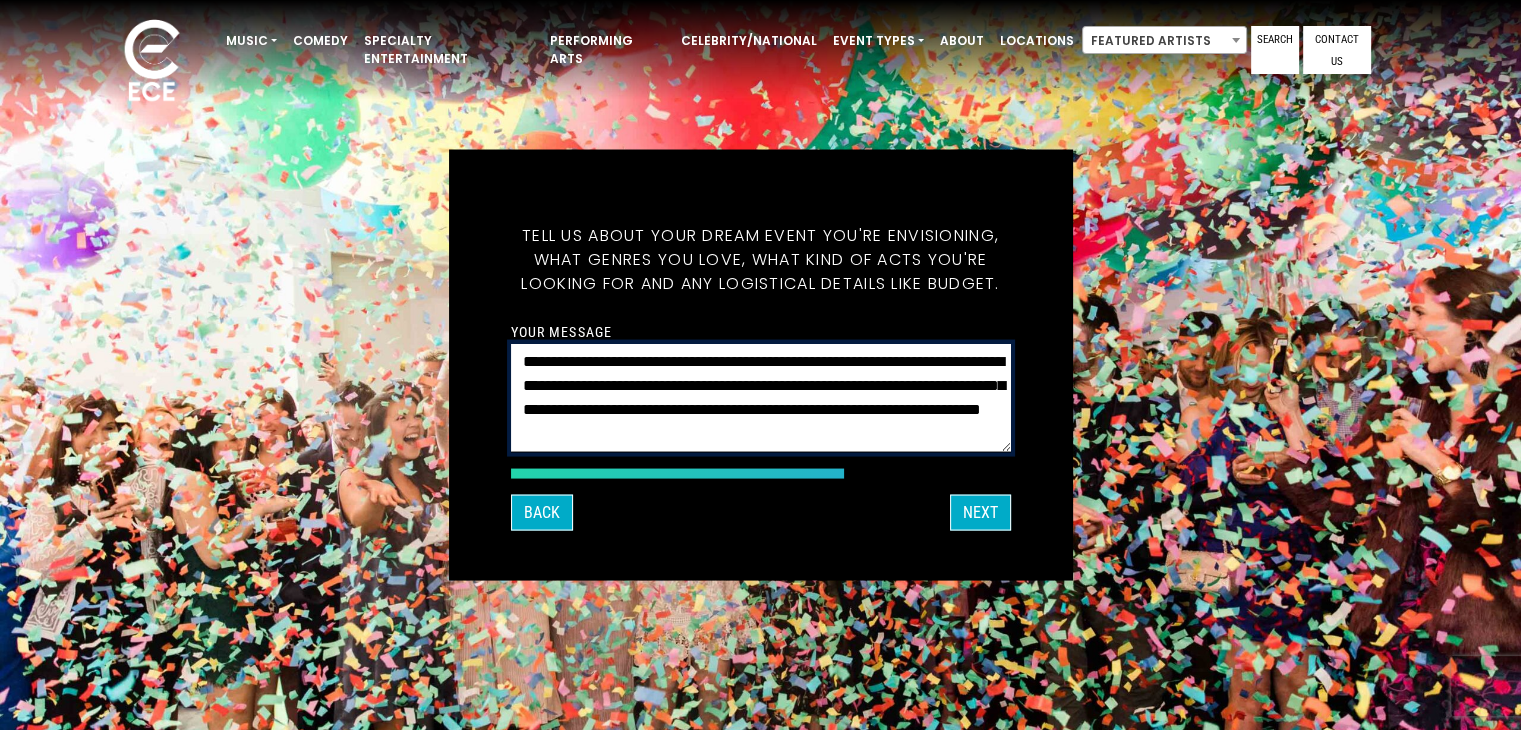 click on "**********" at bounding box center [761, 398] 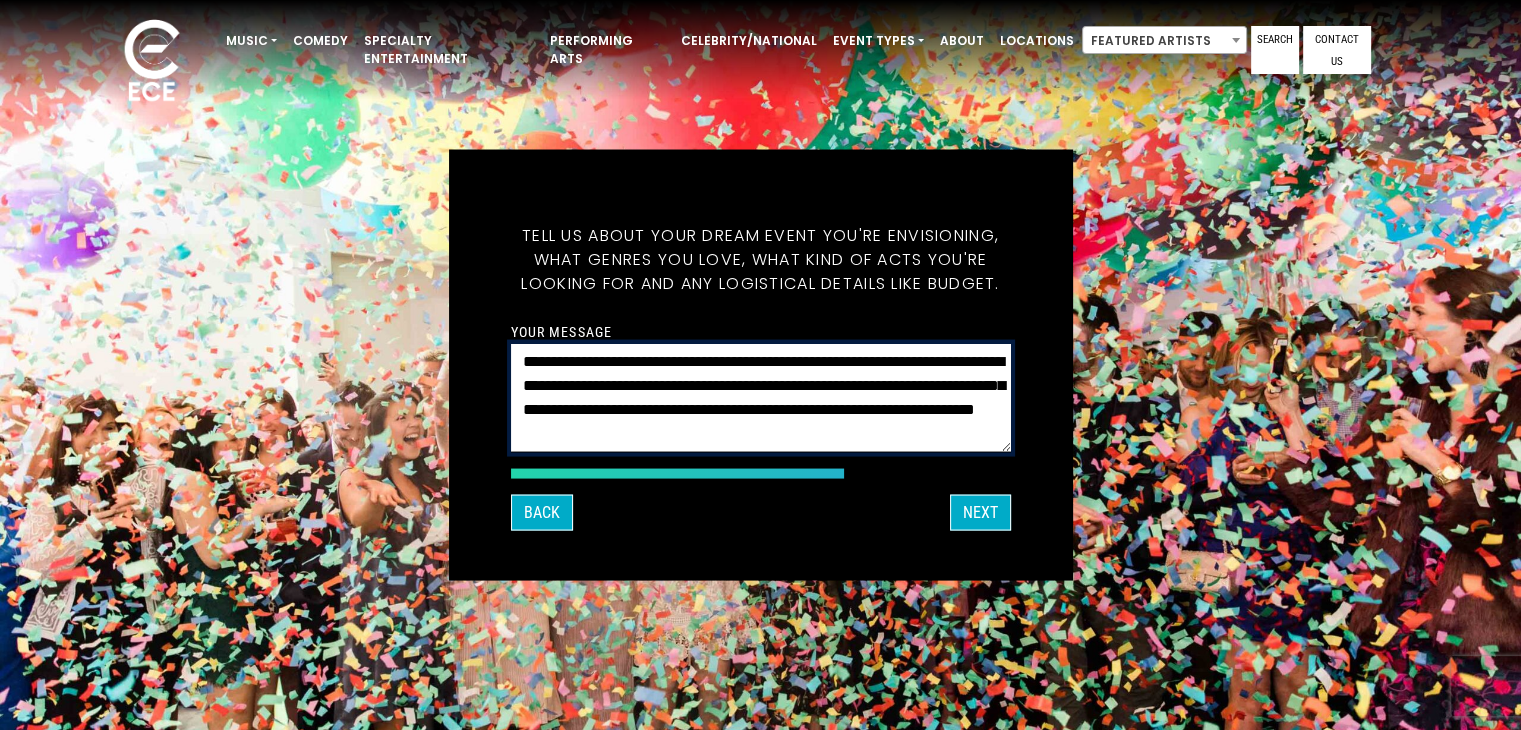 type on "**********" 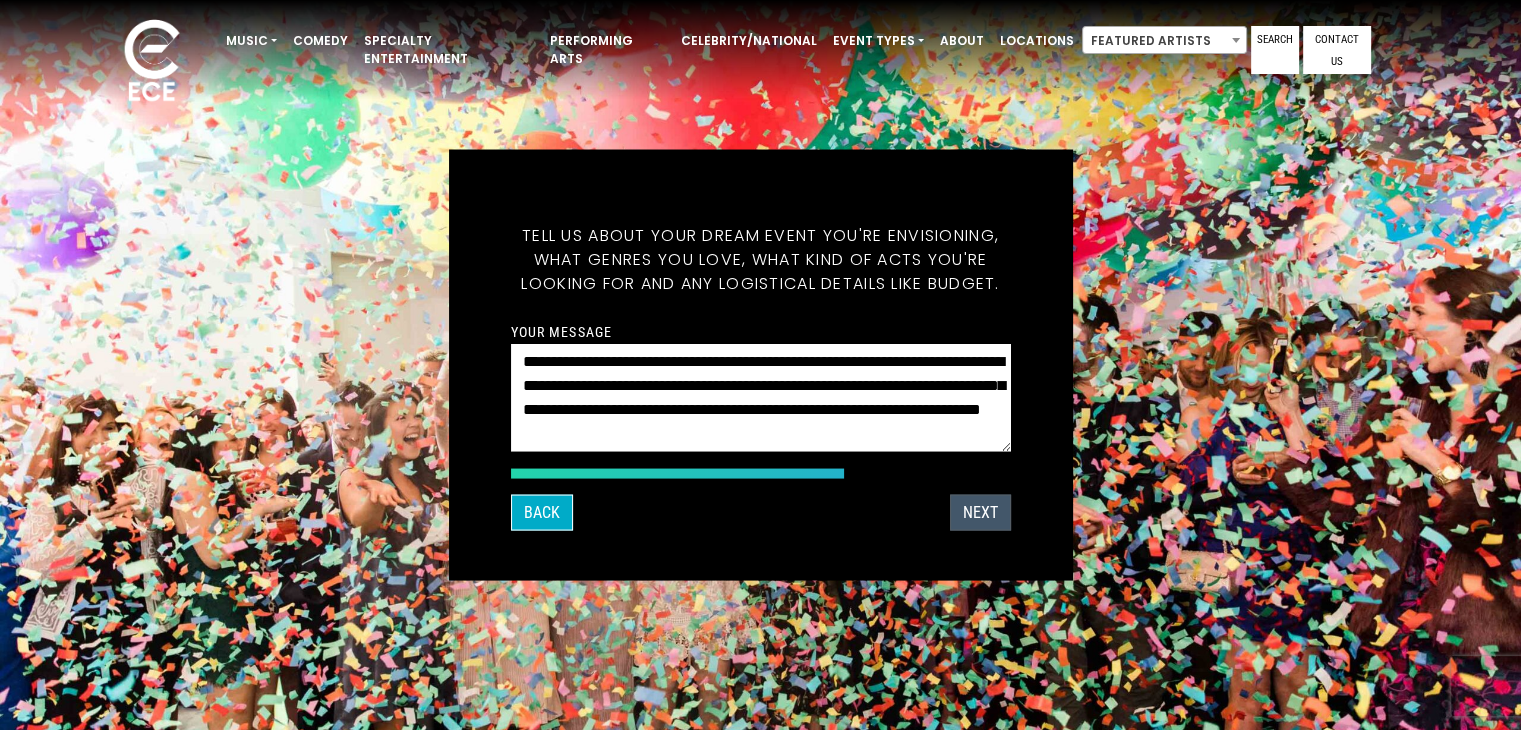 click on "Next" at bounding box center [980, 513] 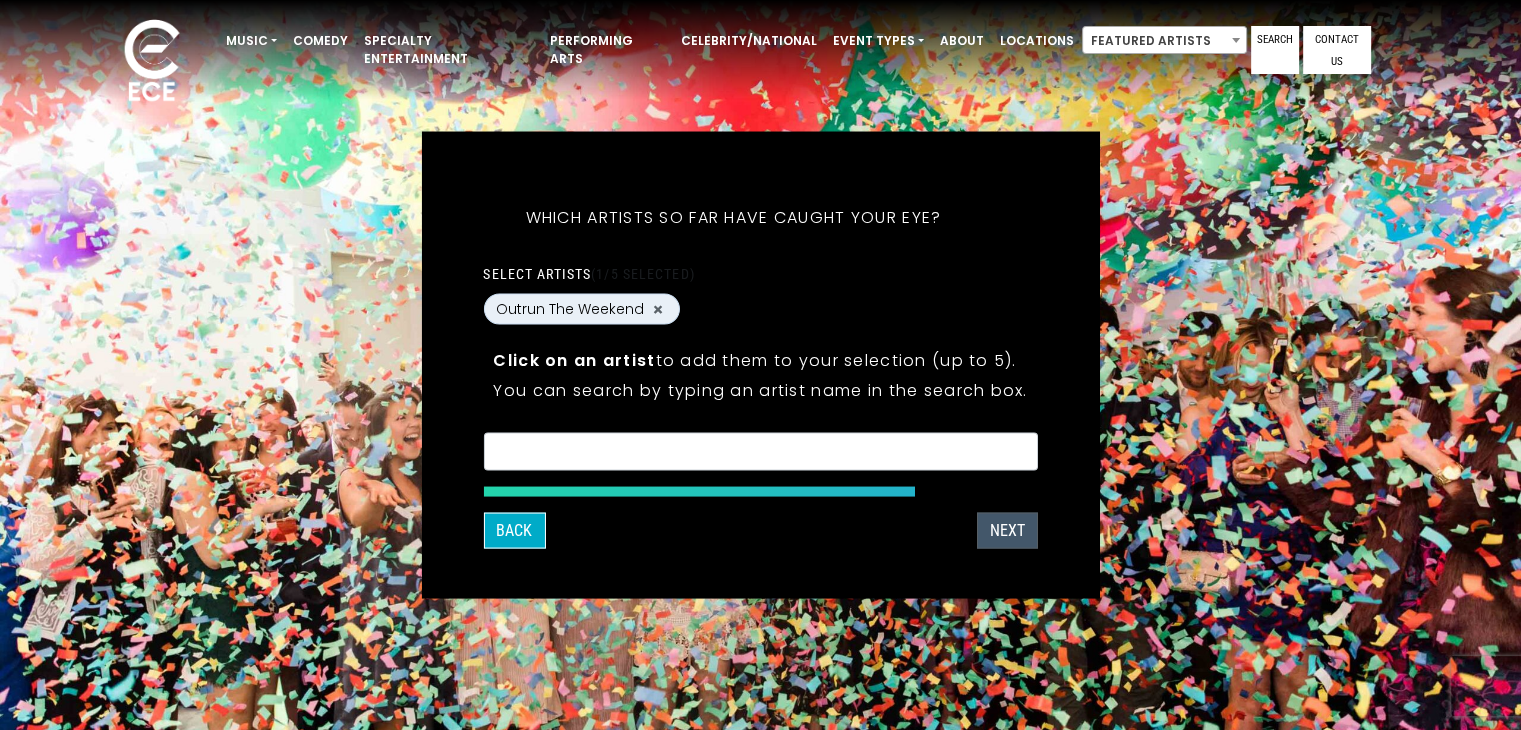 click on "Next" at bounding box center [1007, 531] 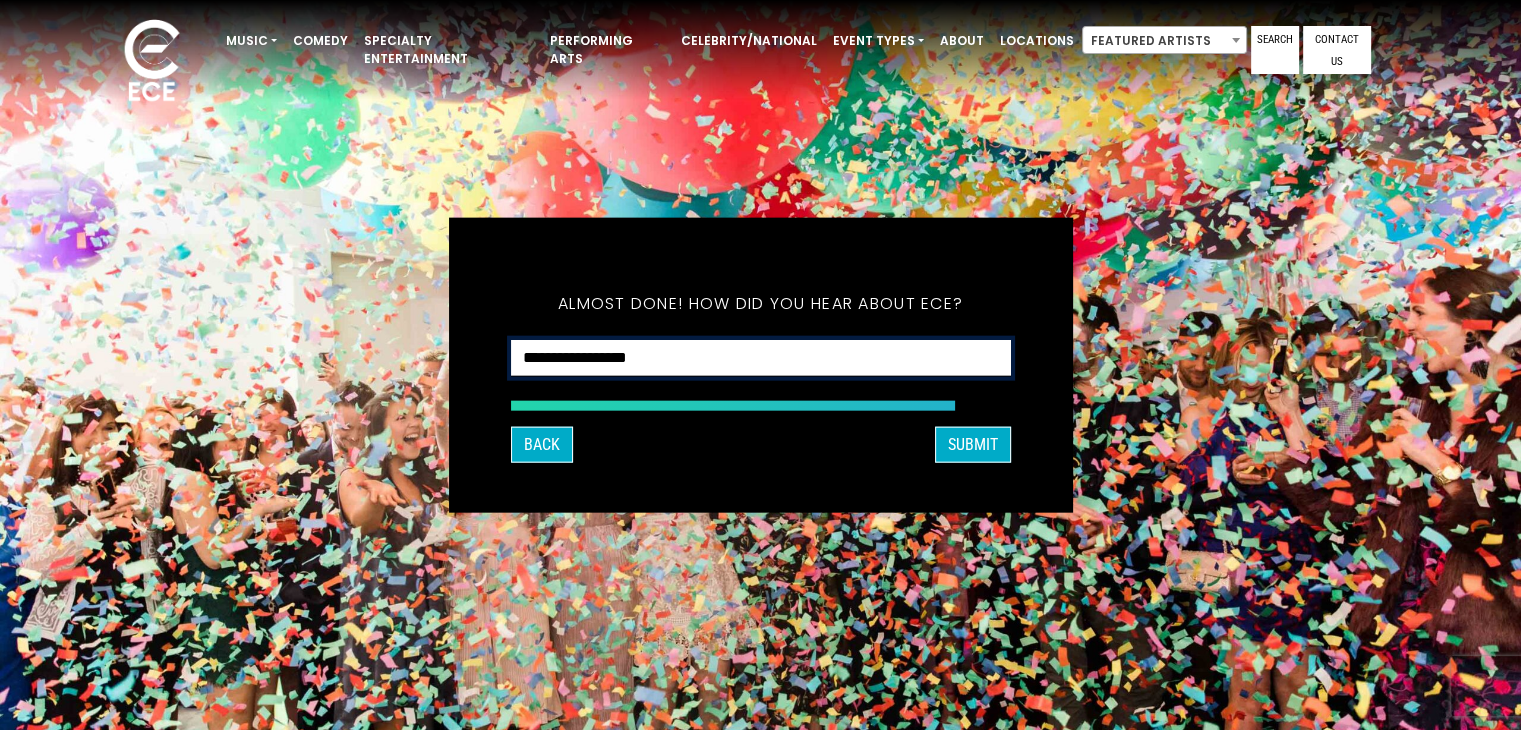 click on "**********" at bounding box center [761, 358] 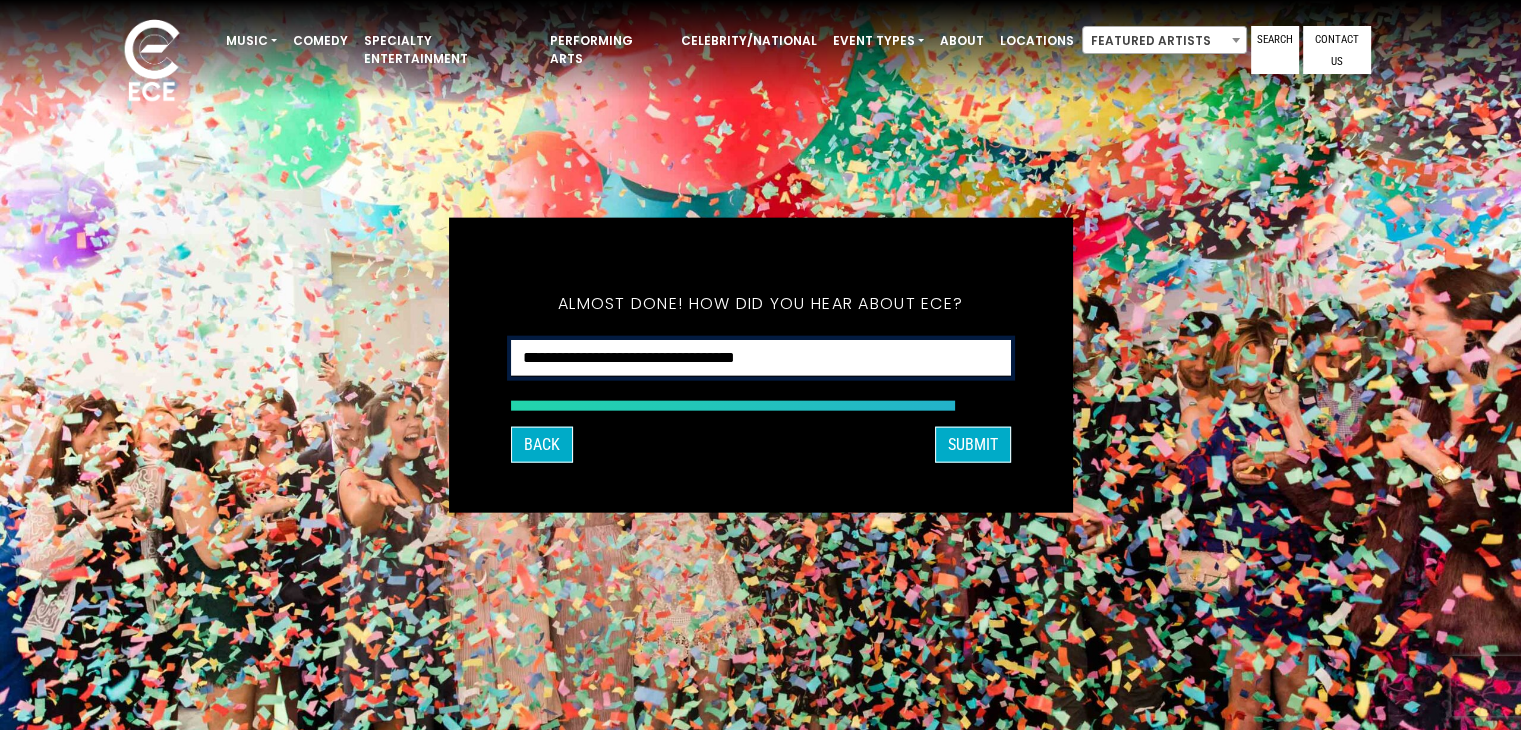 click on "**********" at bounding box center (761, 358) 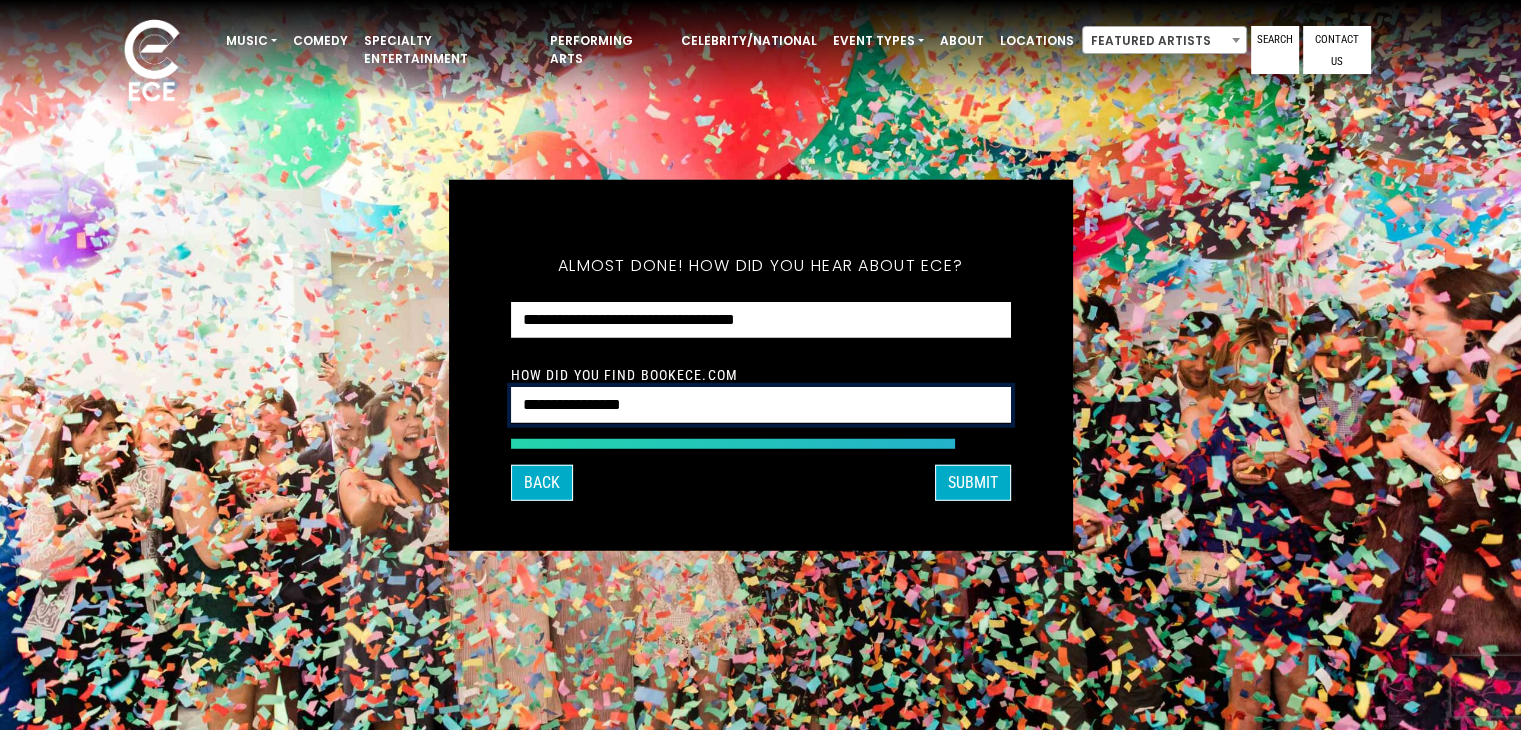 click on "**********" at bounding box center [761, 405] 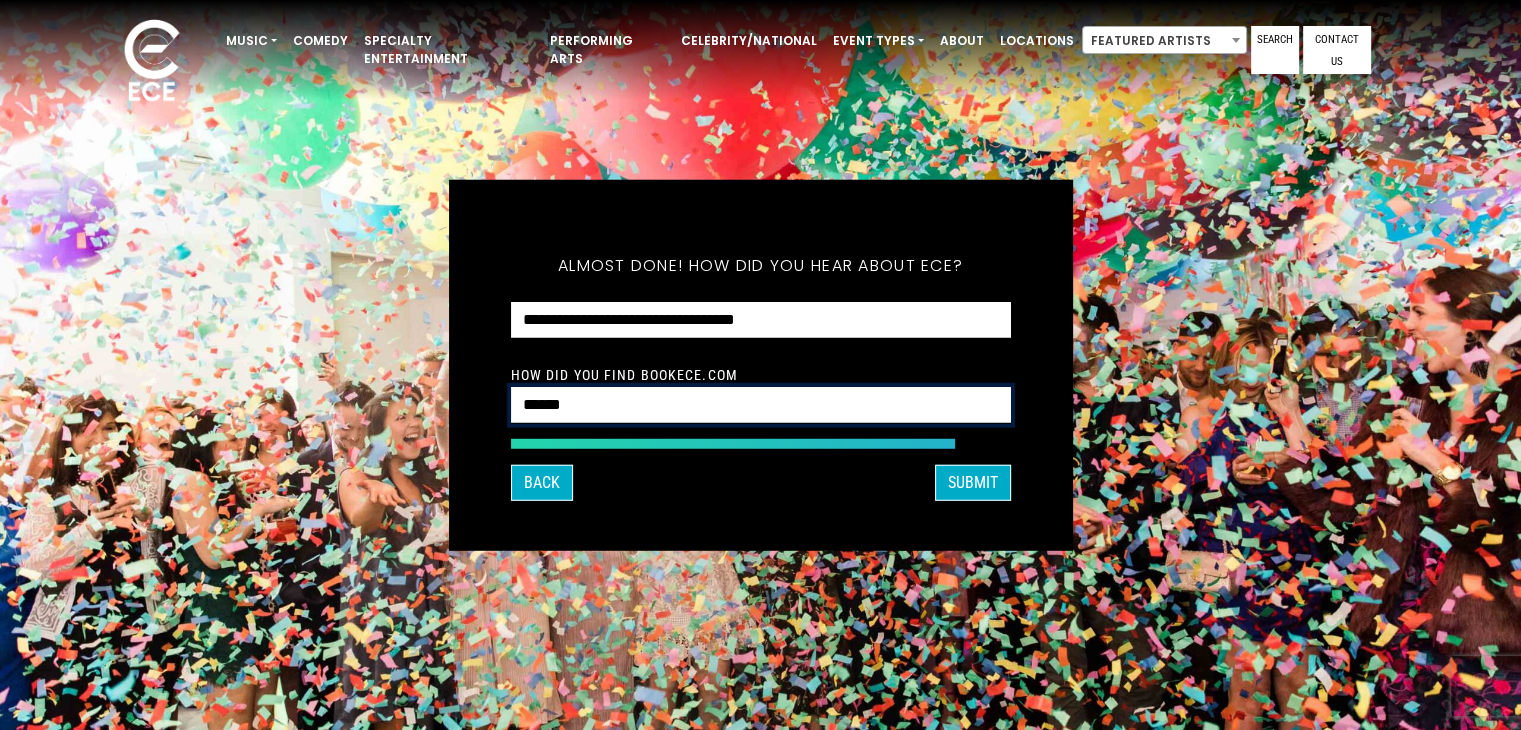 click on "**********" at bounding box center (761, 405) 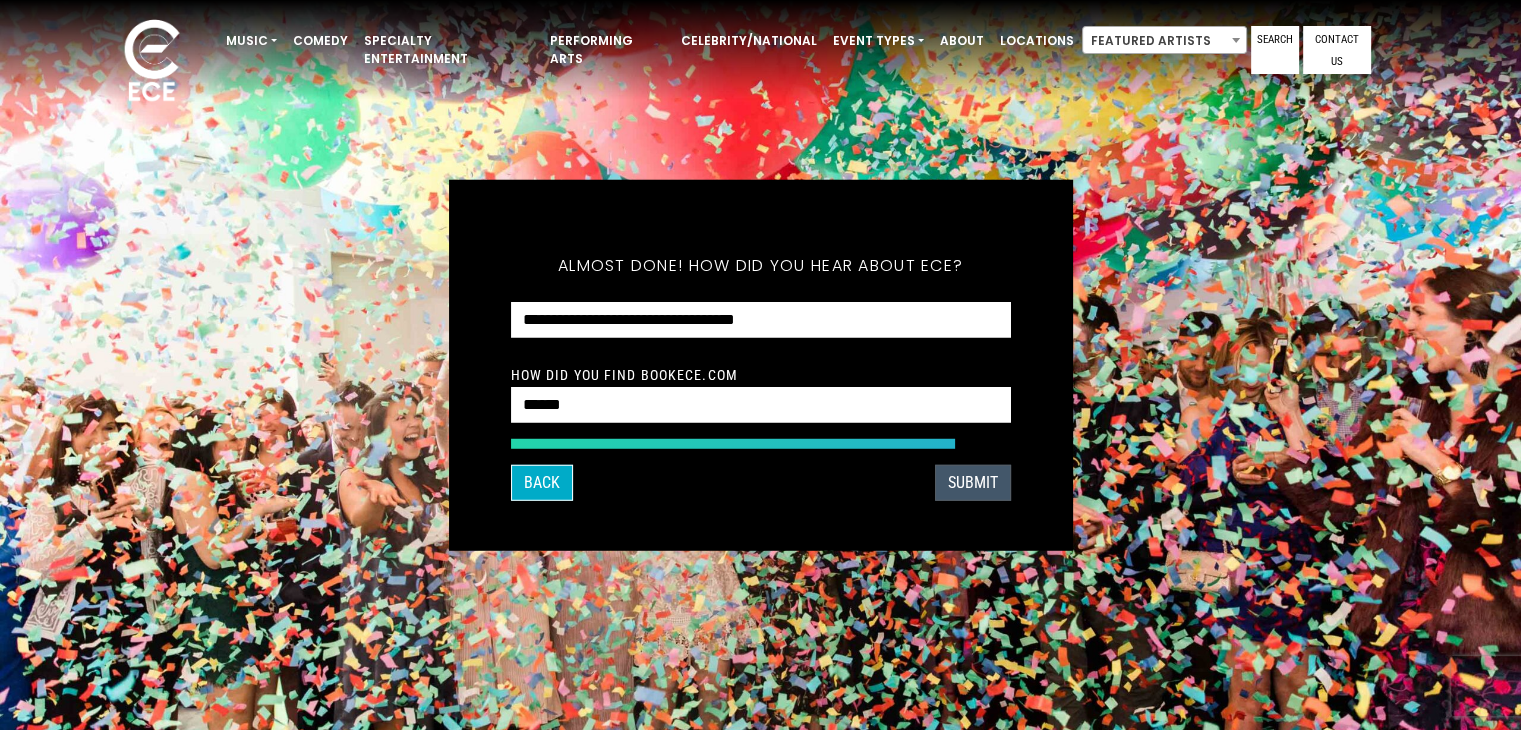 click on "SUBMIT" at bounding box center [973, 482] 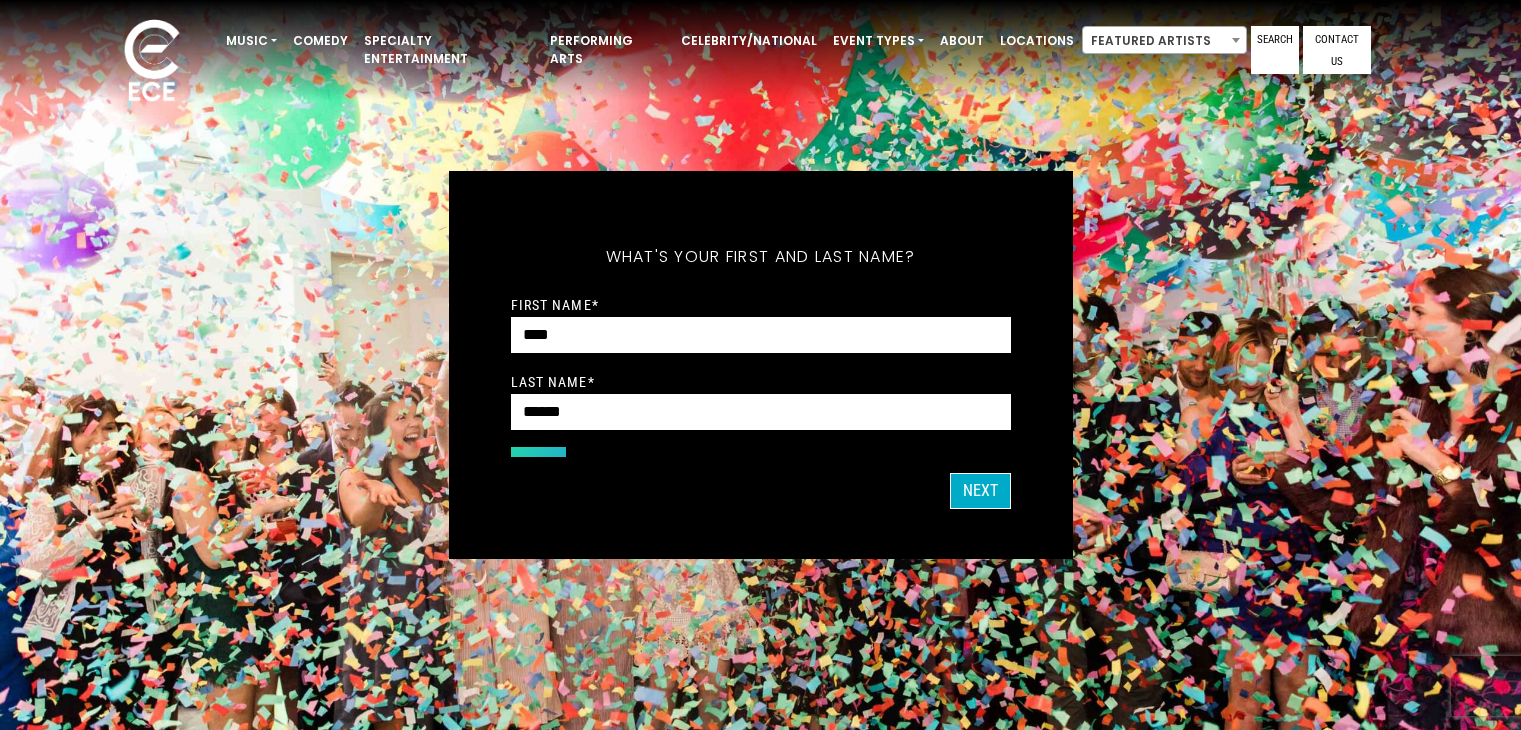 scroll, scrollTop: 0, scrollLeft: 0, axis: both 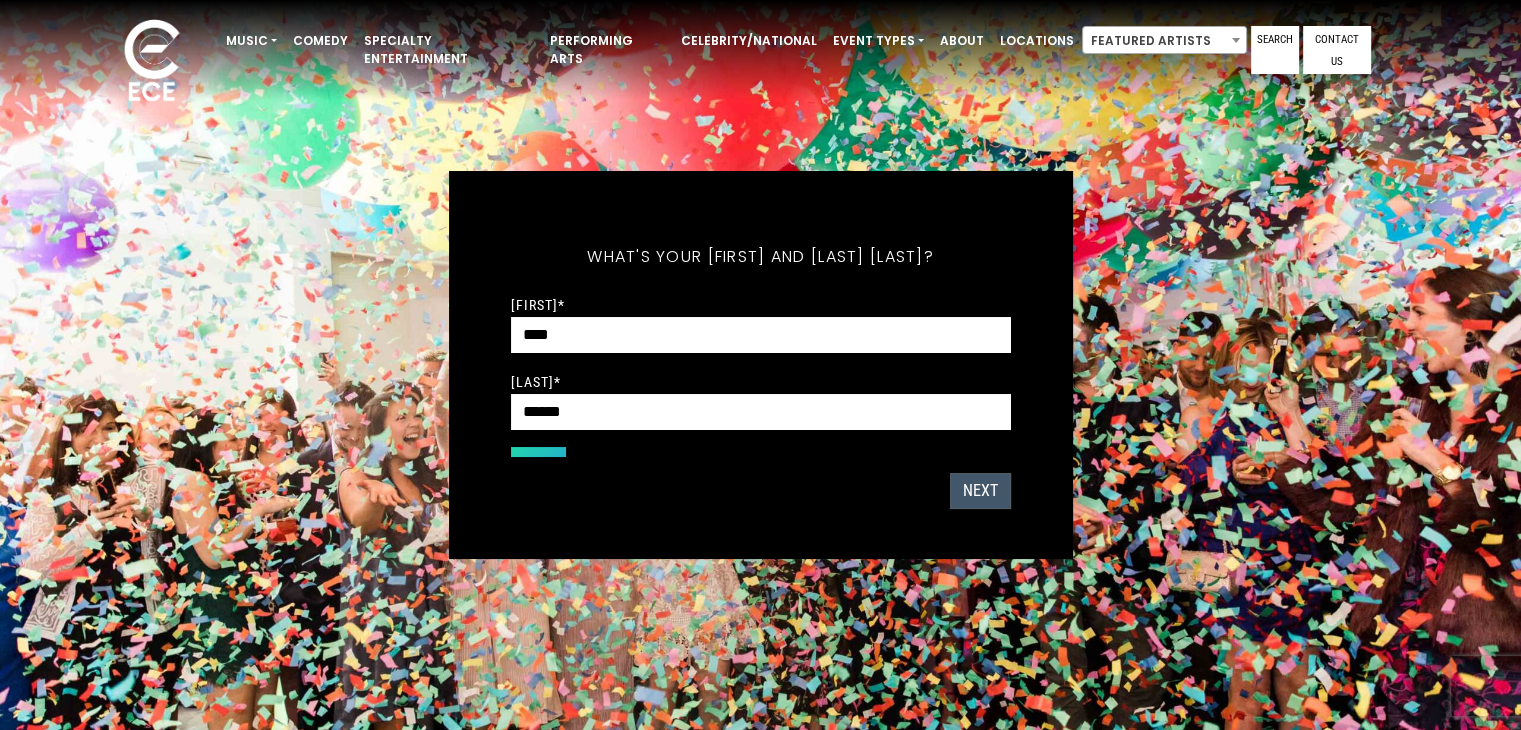click on "Next" at bounding box center (980, 491) 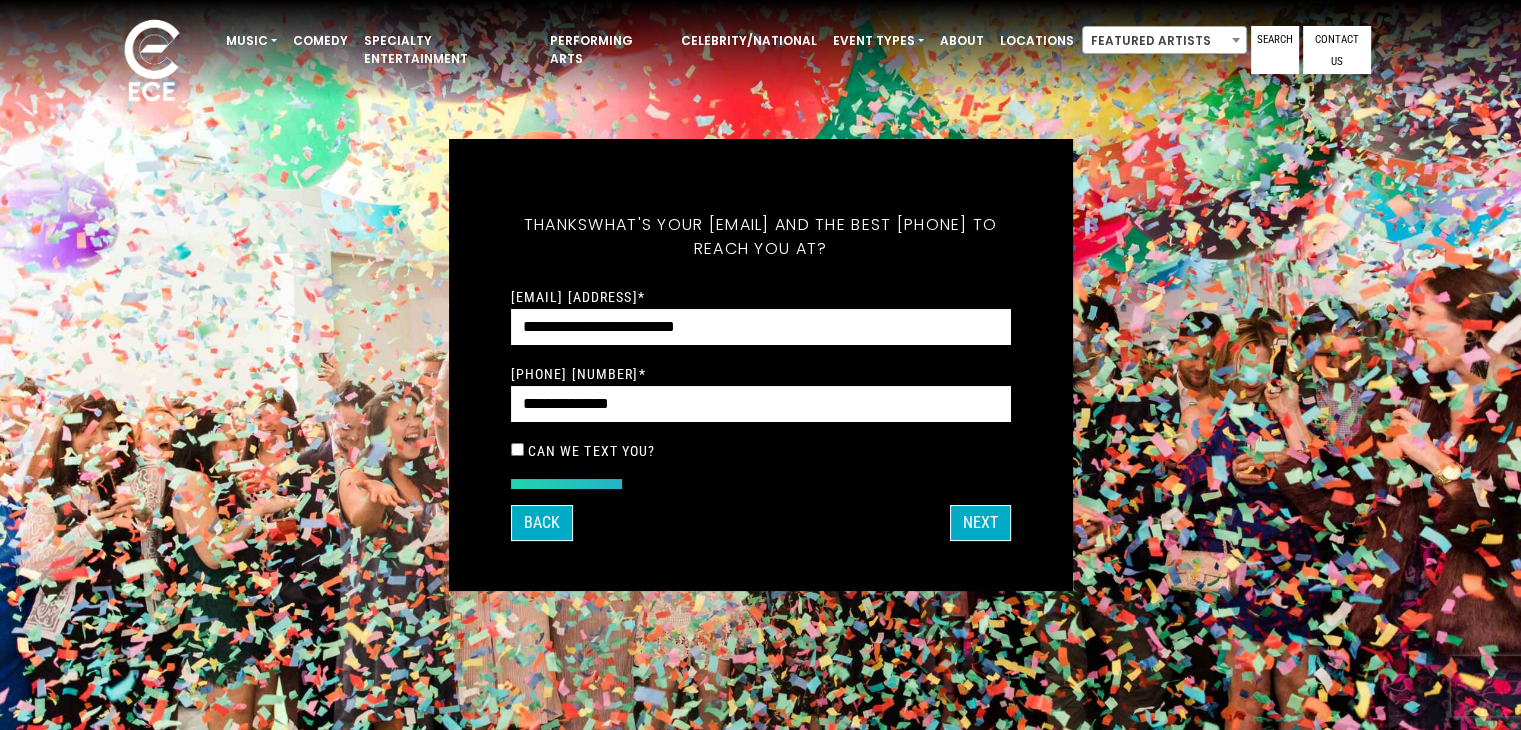 click on "Can we text you?" at bounding box center (592, 451) 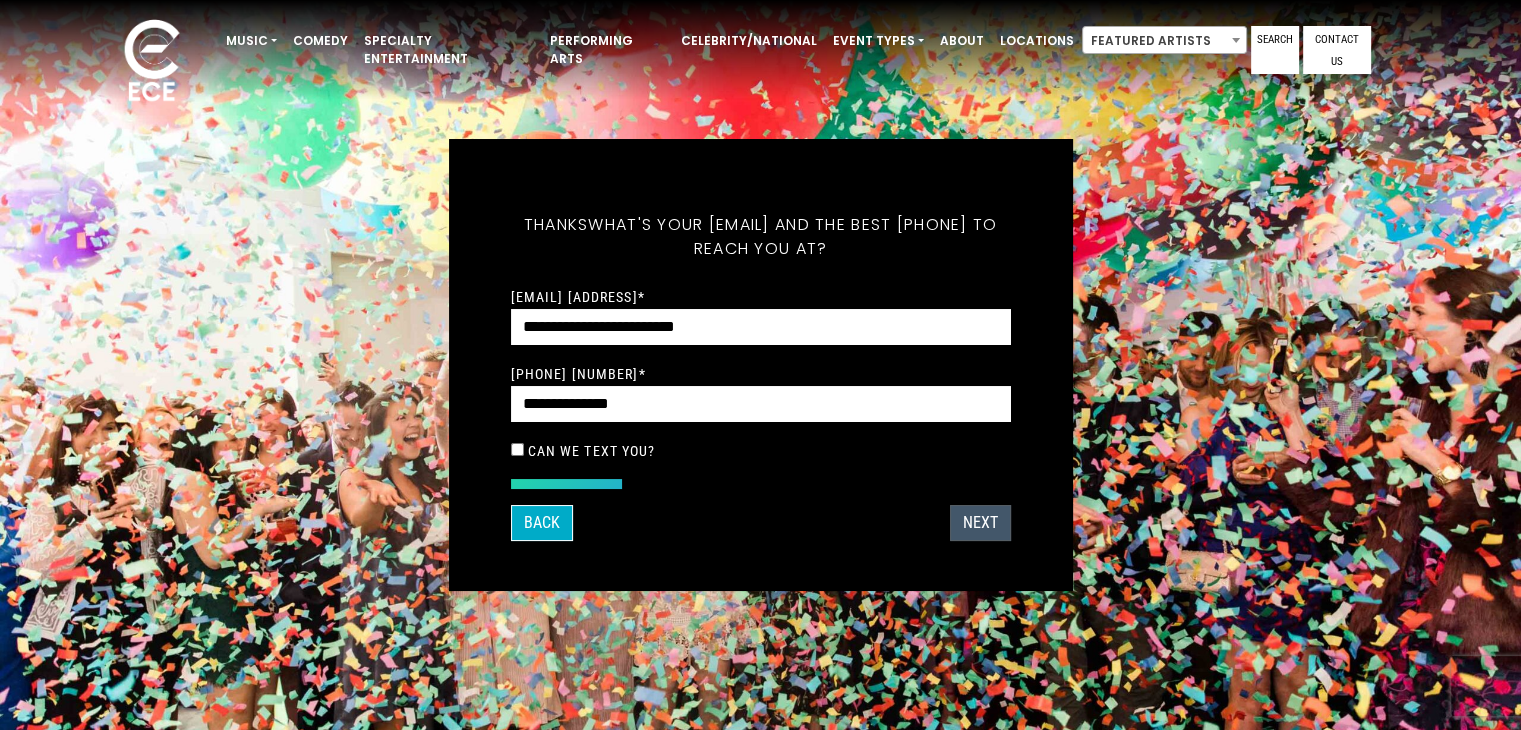 click on "Next" at bounding box center (980, 523) 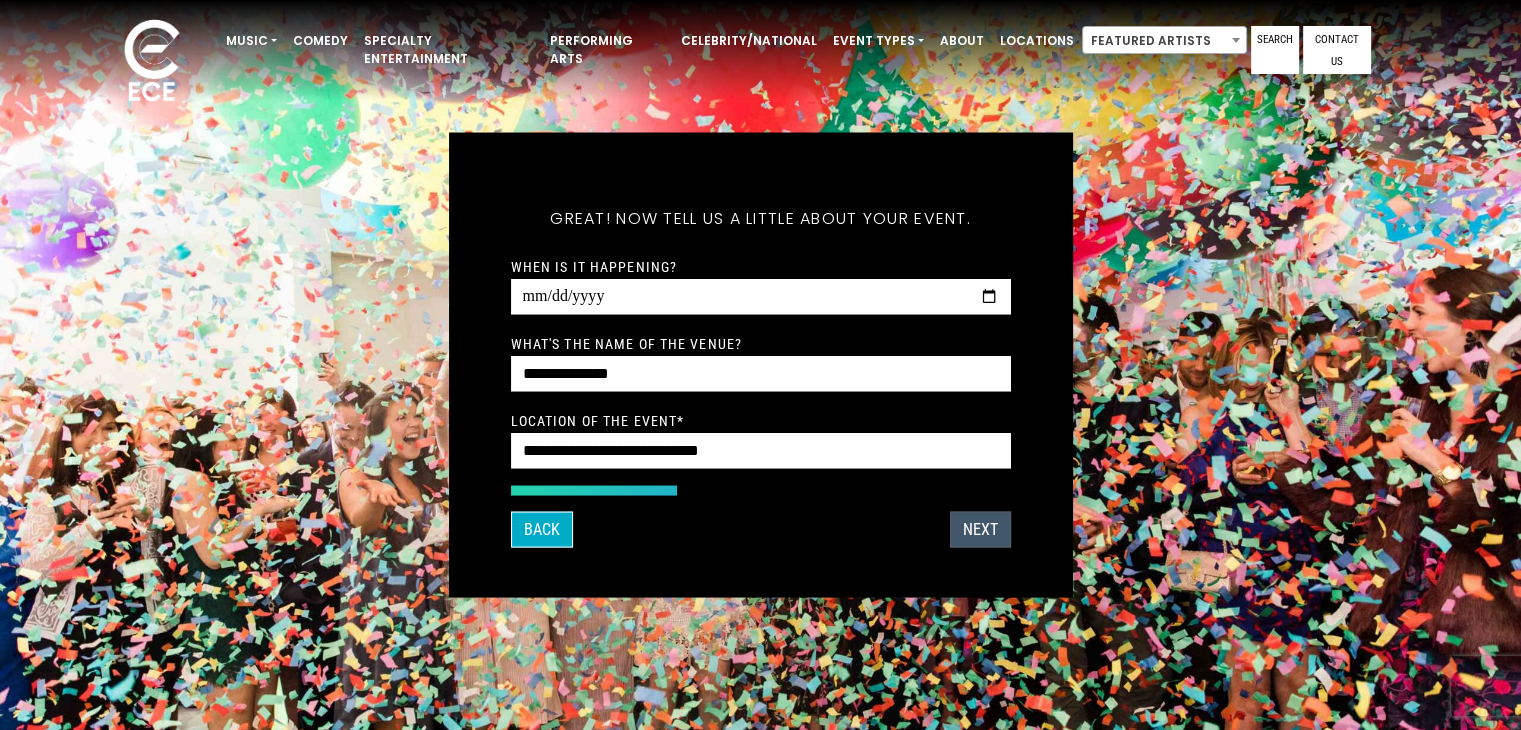 click on "Next" at bounding box center (980, 530) 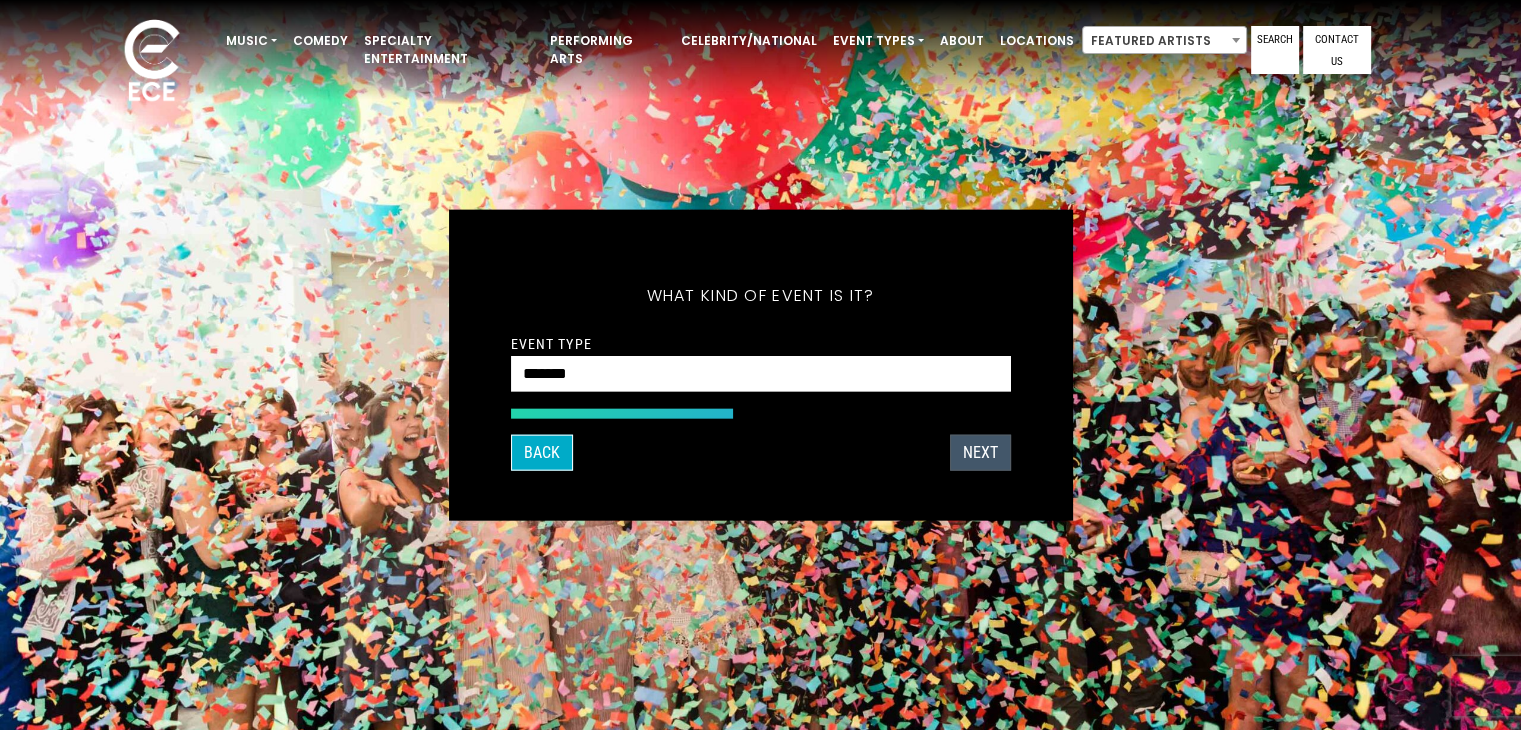 click on "What's your first and last name?
Thanks  ! What's your email and the best number to reach you at?
Great! Now tell us a little about your event.
What kind of event is it?
Let's get some names for the wedding:
* * *" at bounding box center [760, 365] 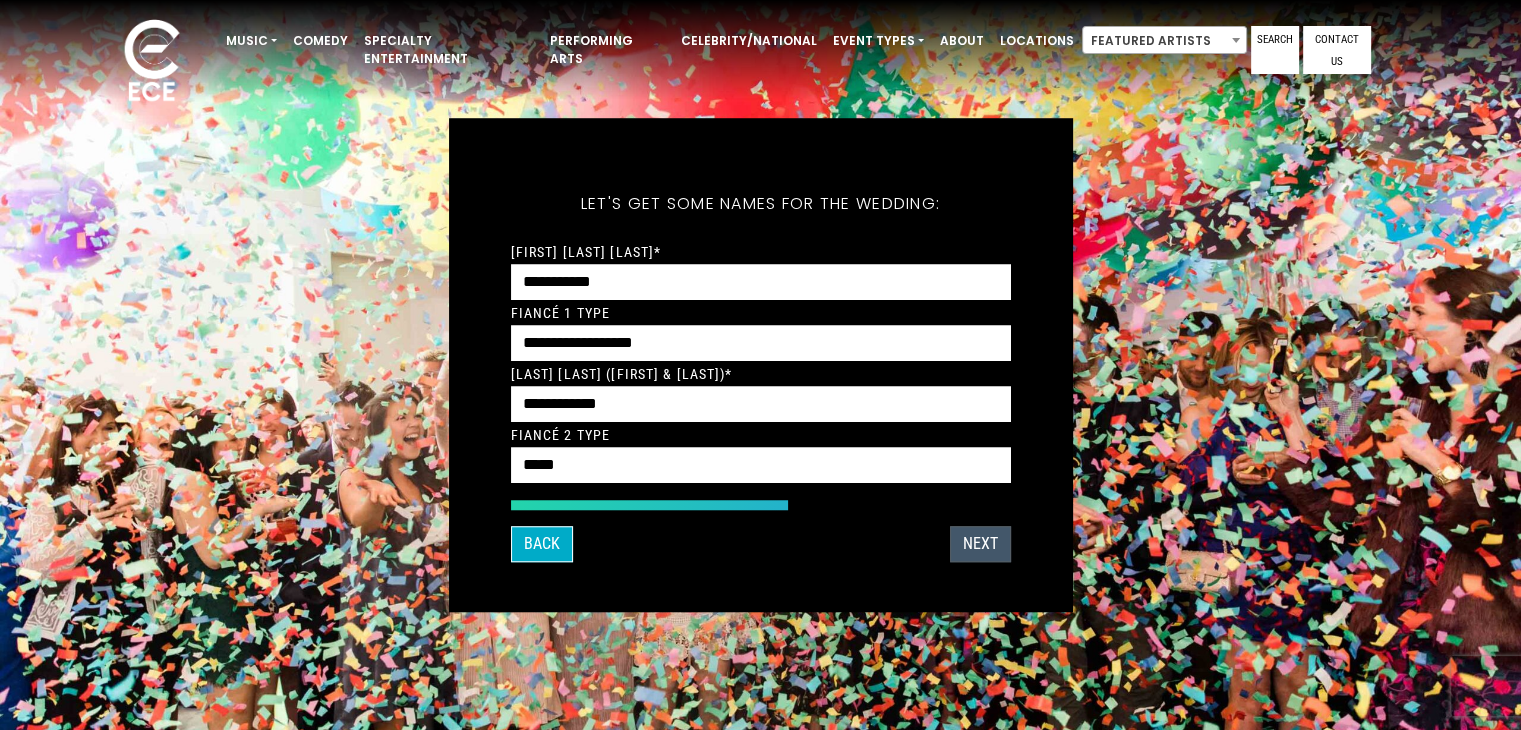 click on "Next" at bounding box center (980, 544) 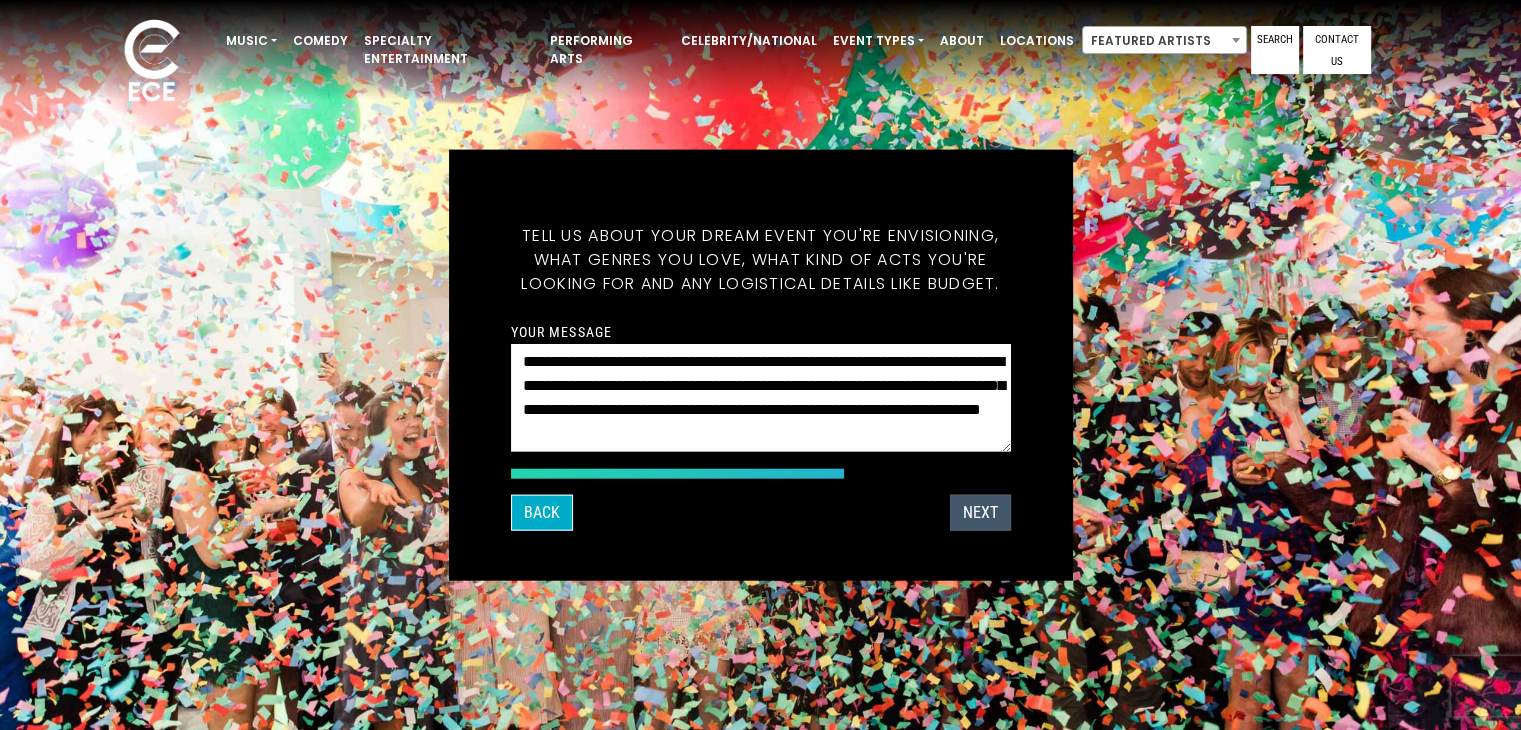 click on "Next" at bounding box center (980, 512) 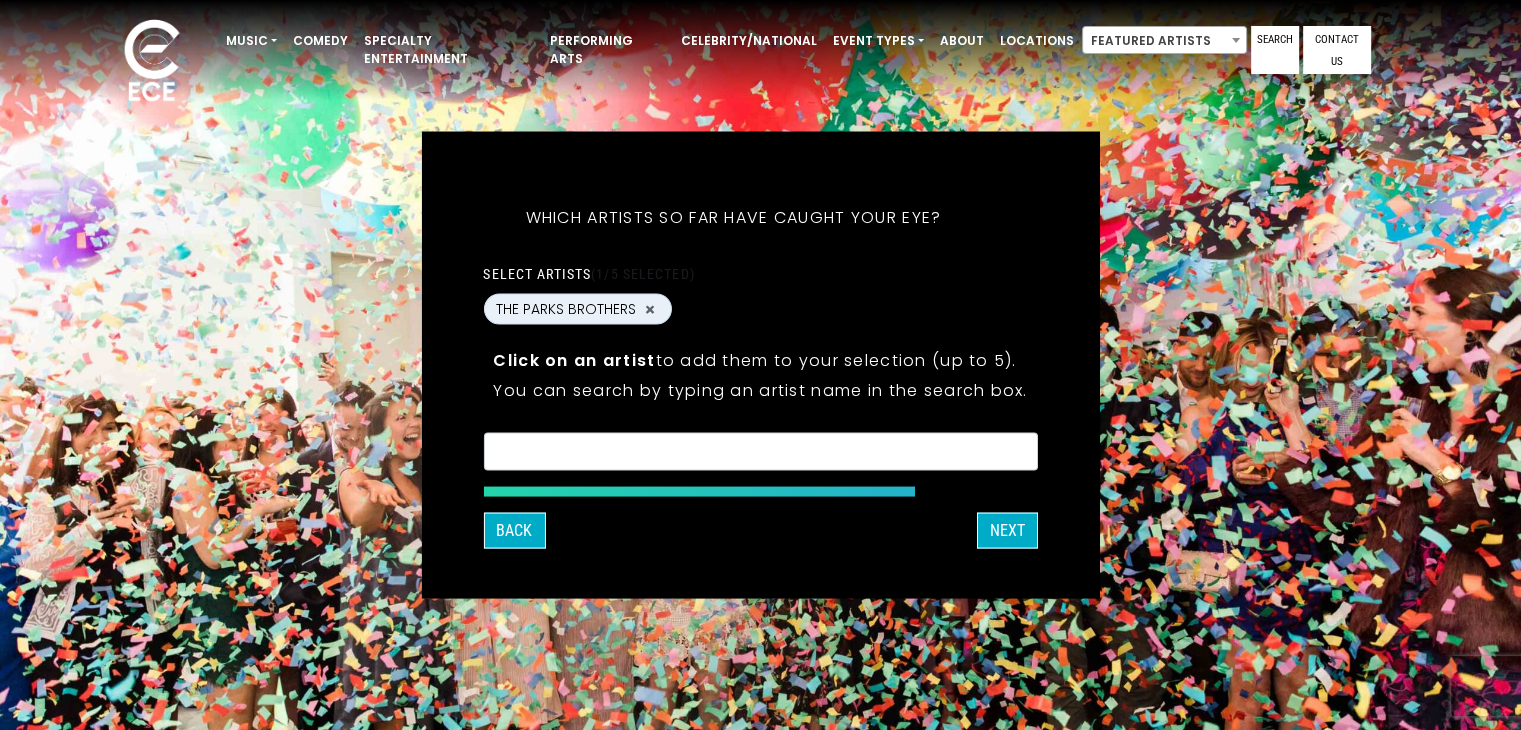 click at bounding box center [698, 492] 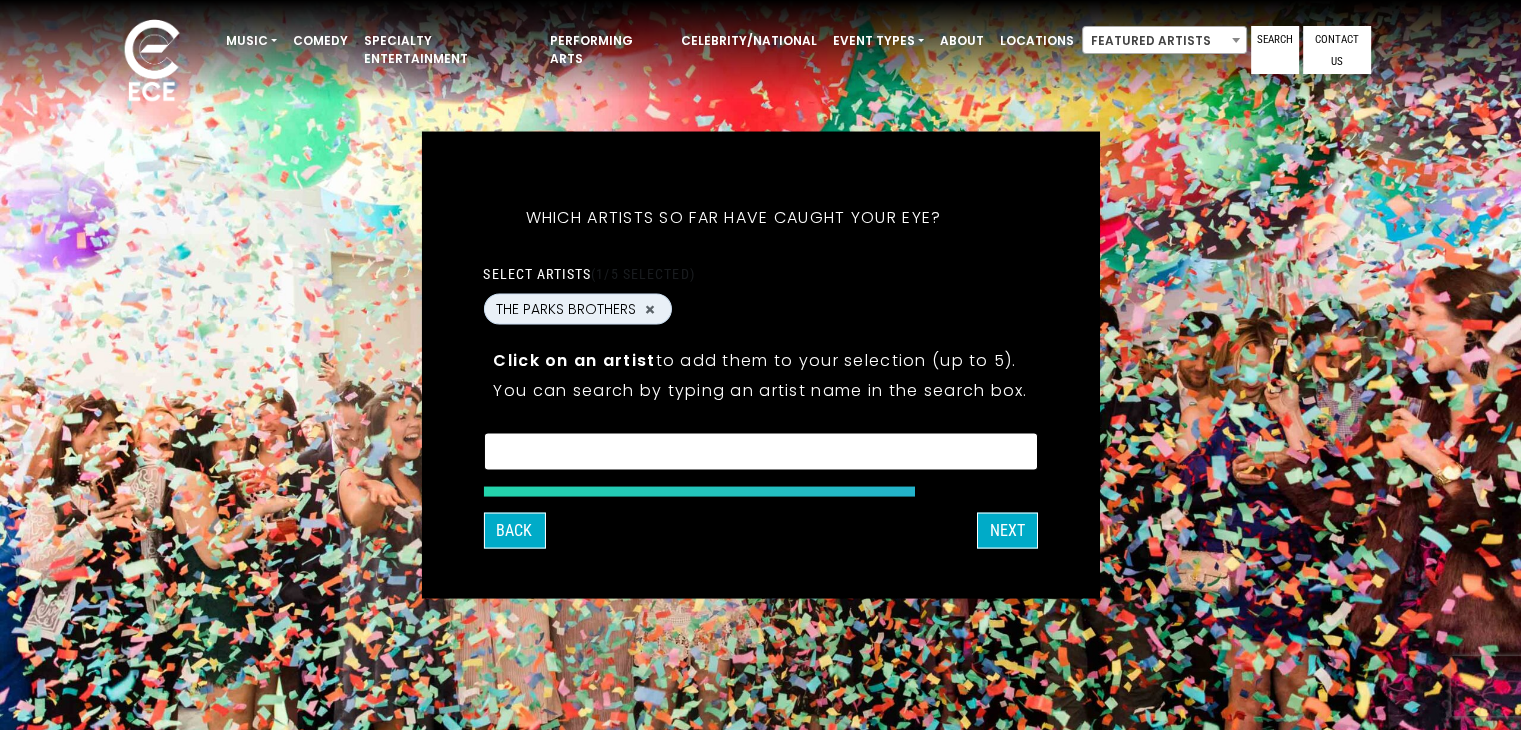 click at bounding box center (760, 455) 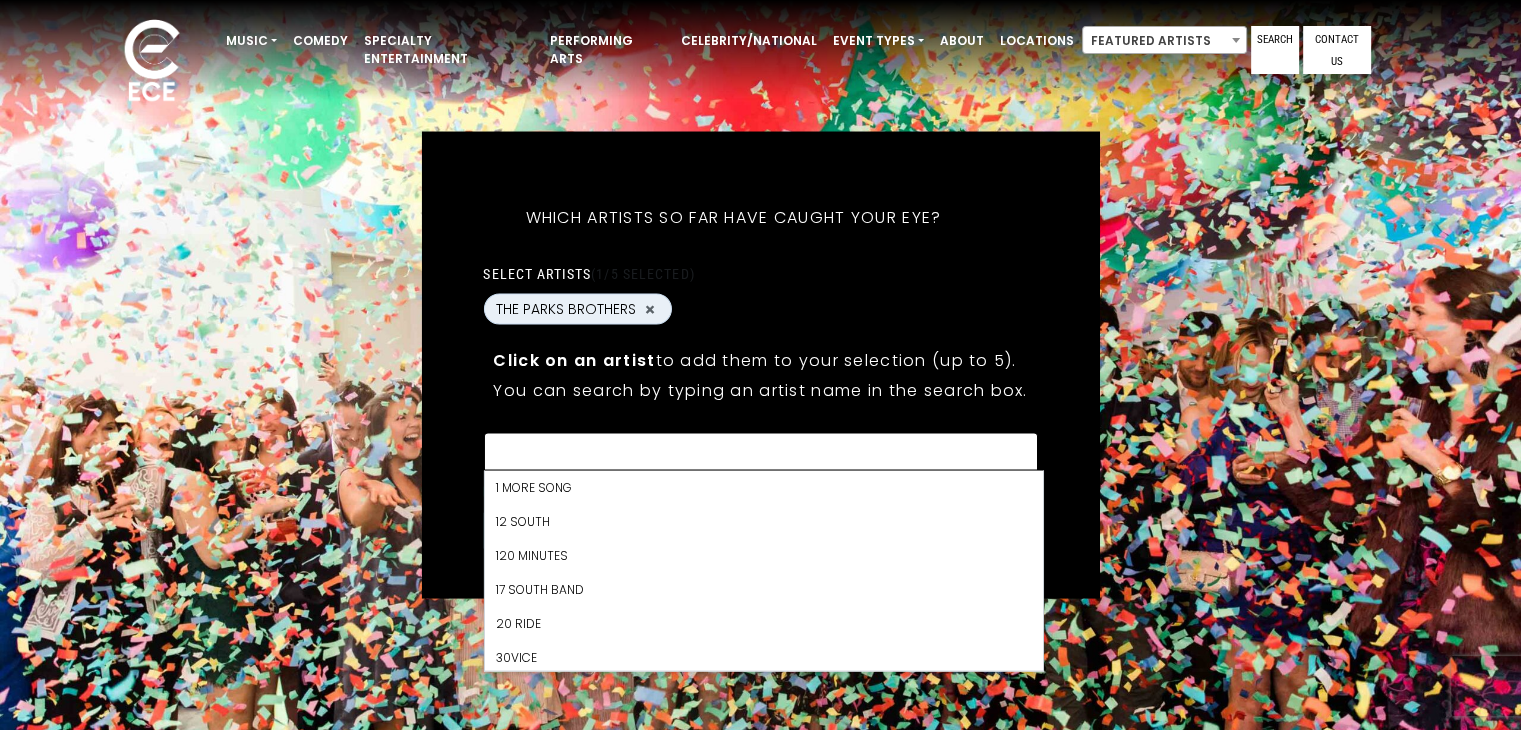 scroll, scrollTop: 25772, scrollLeft: 0, axis: vertical 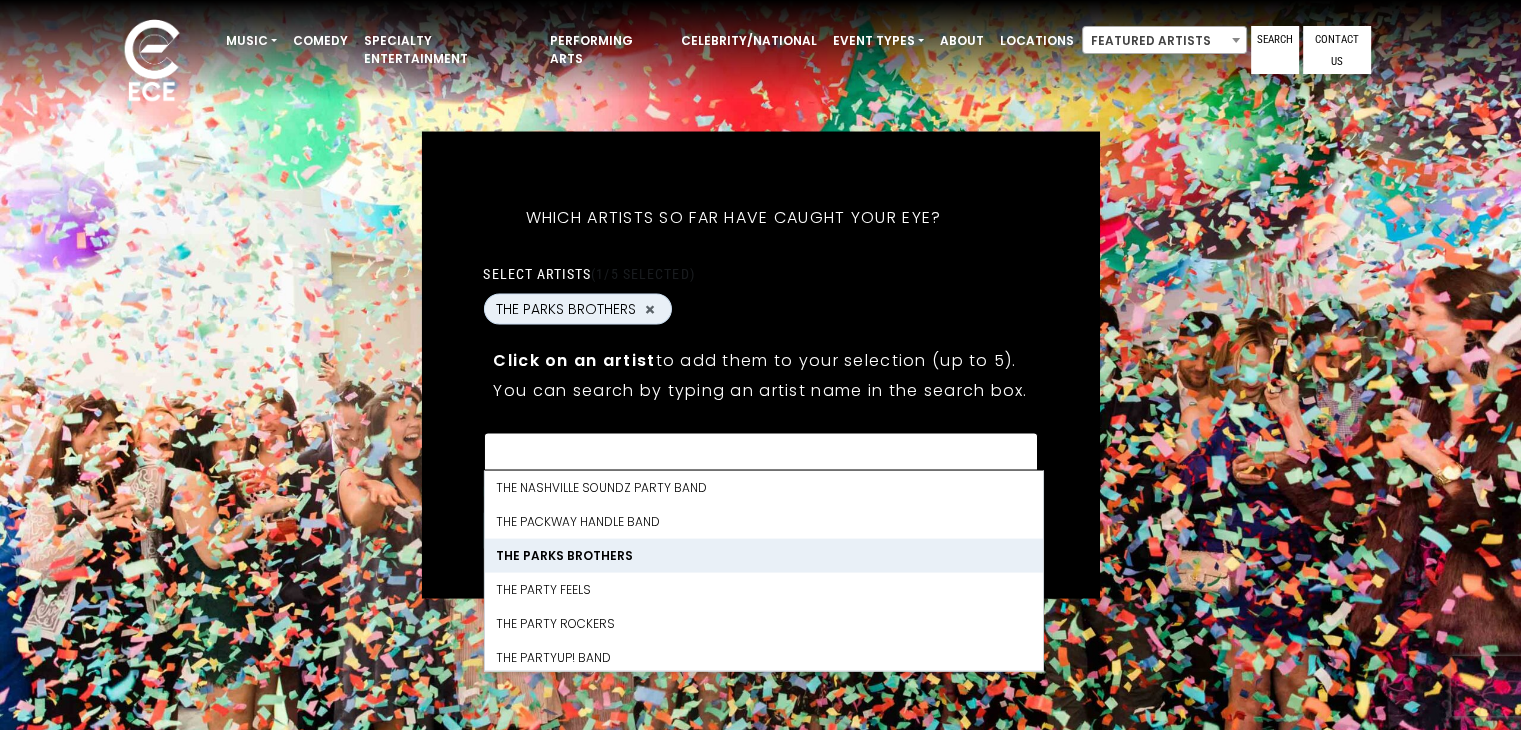 click on "Click on an artist  to add them to your selection (up to 5).
You can search by typing an artist name in the search box." at bounding box center (760, 378) 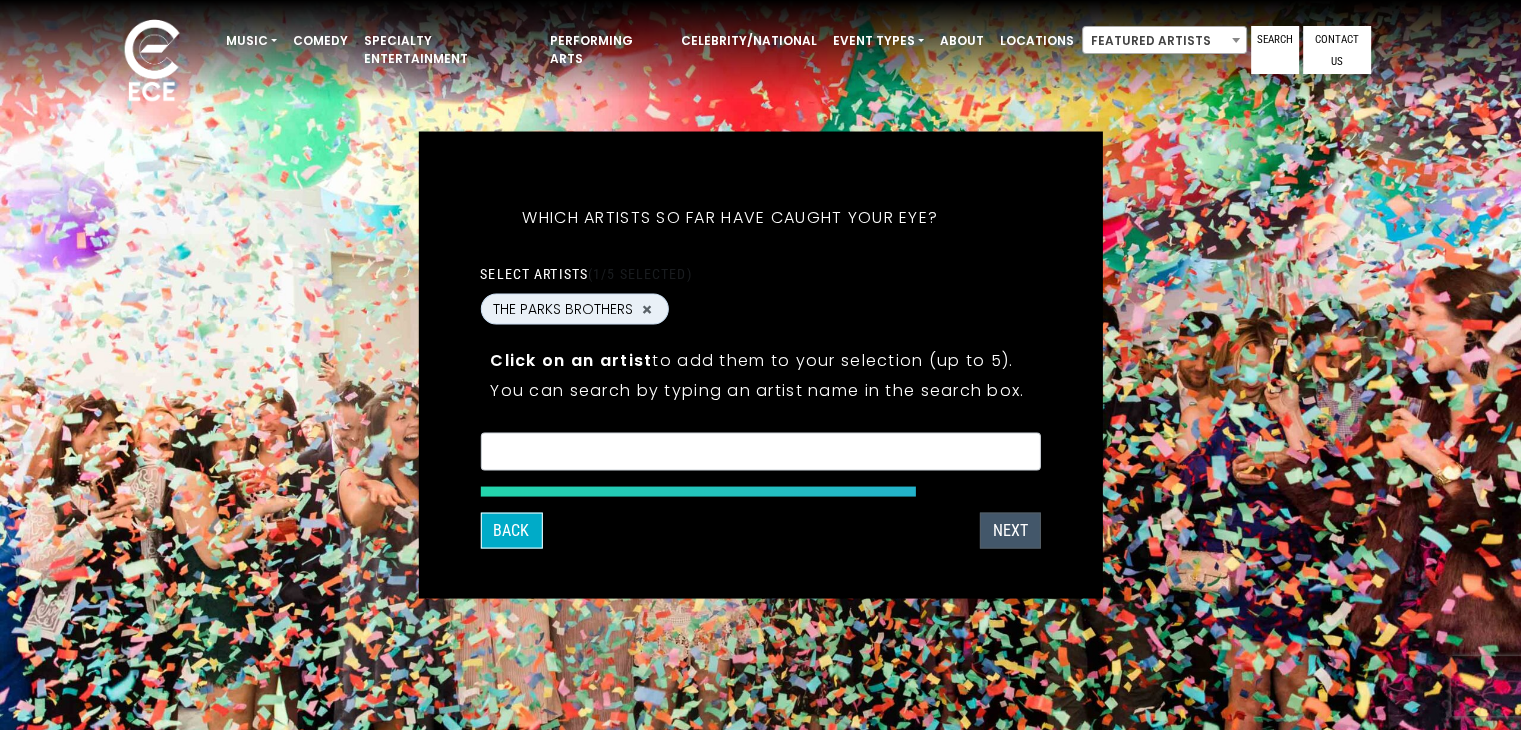 click on "Next" at bounding box center (1010, 531) 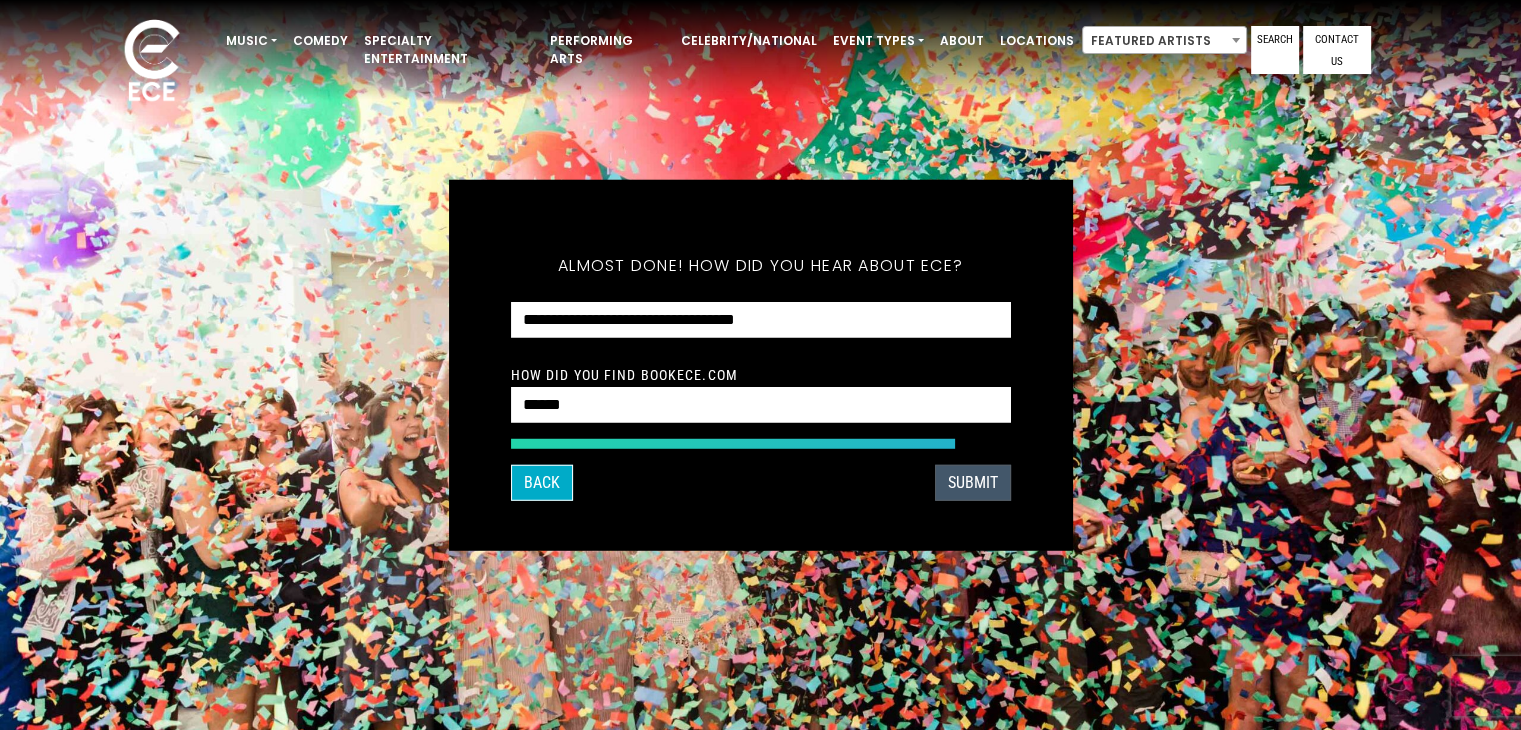 click on "SUBMIT" at bounding box center (973, 482) 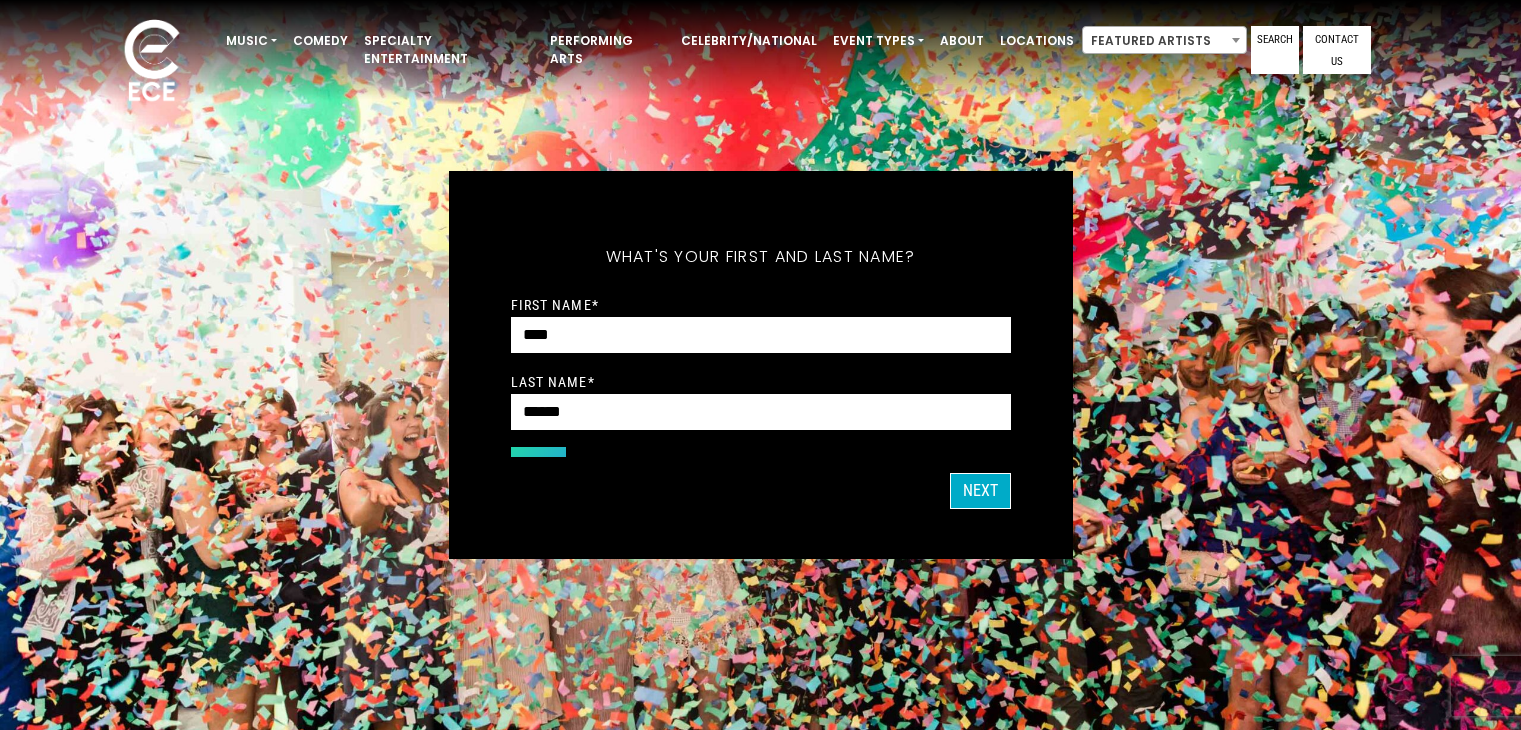 scroll, scrollTop: 0, scrollLeft: 0, axis: both 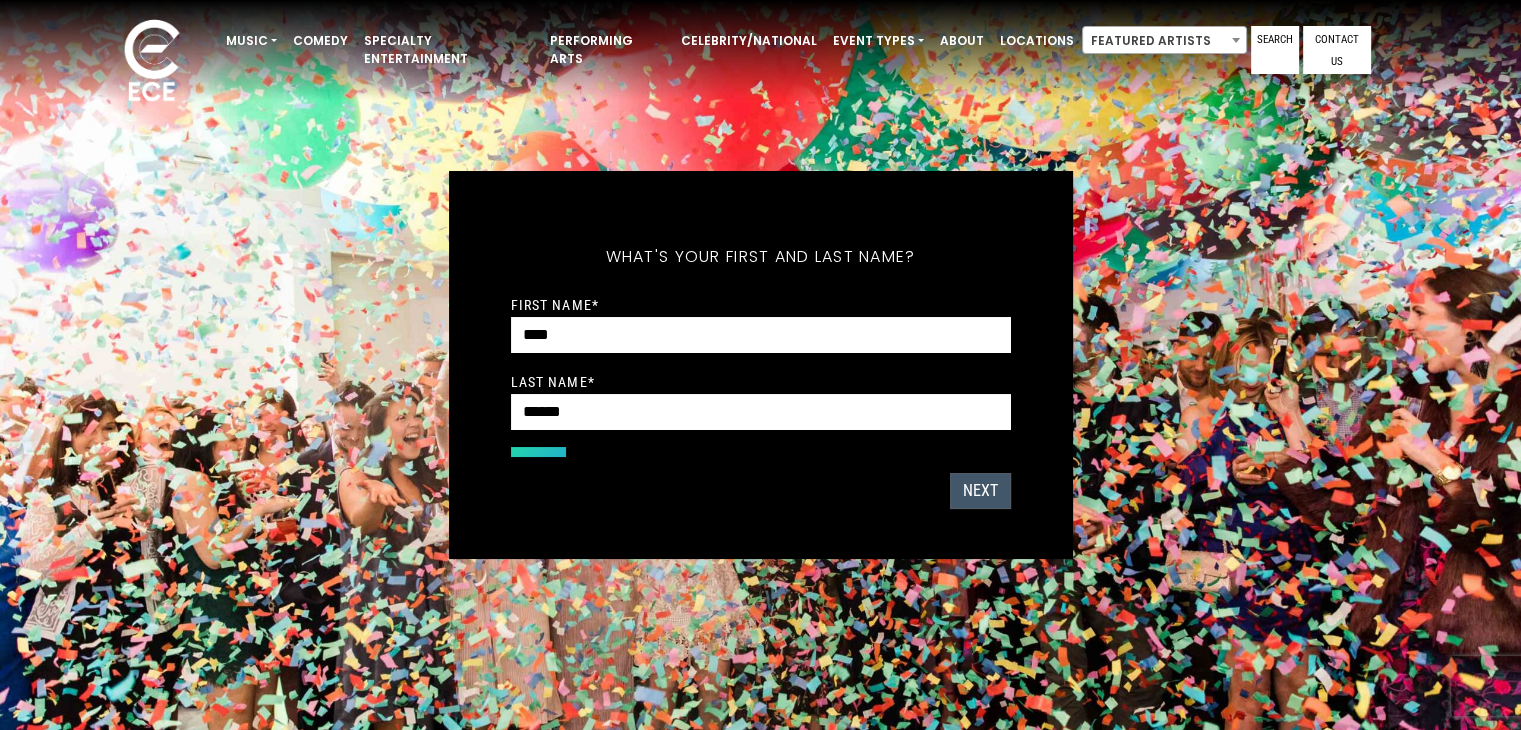 click on "Next" at bounding box center [980, 491] 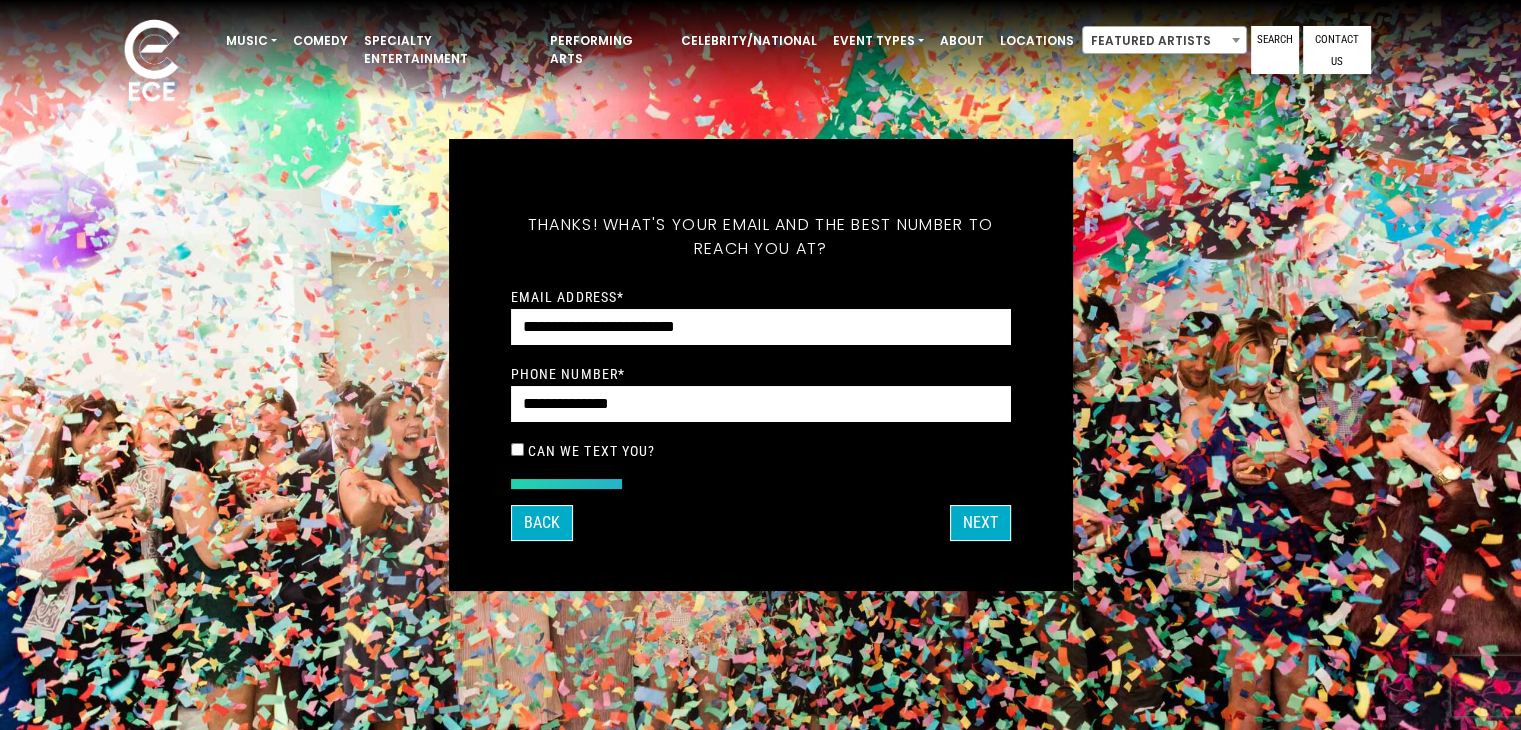click on "What's your [FIRST] and [LAST] name?
Thanks  ! What's your email and the best number to reach you at?
Great! Now tell us a little about your event.
What kind of event is it?
Let's get some names for the wedding:
Which artists so far have caught your eye?
* **** *" at bounding box center [761, 365] 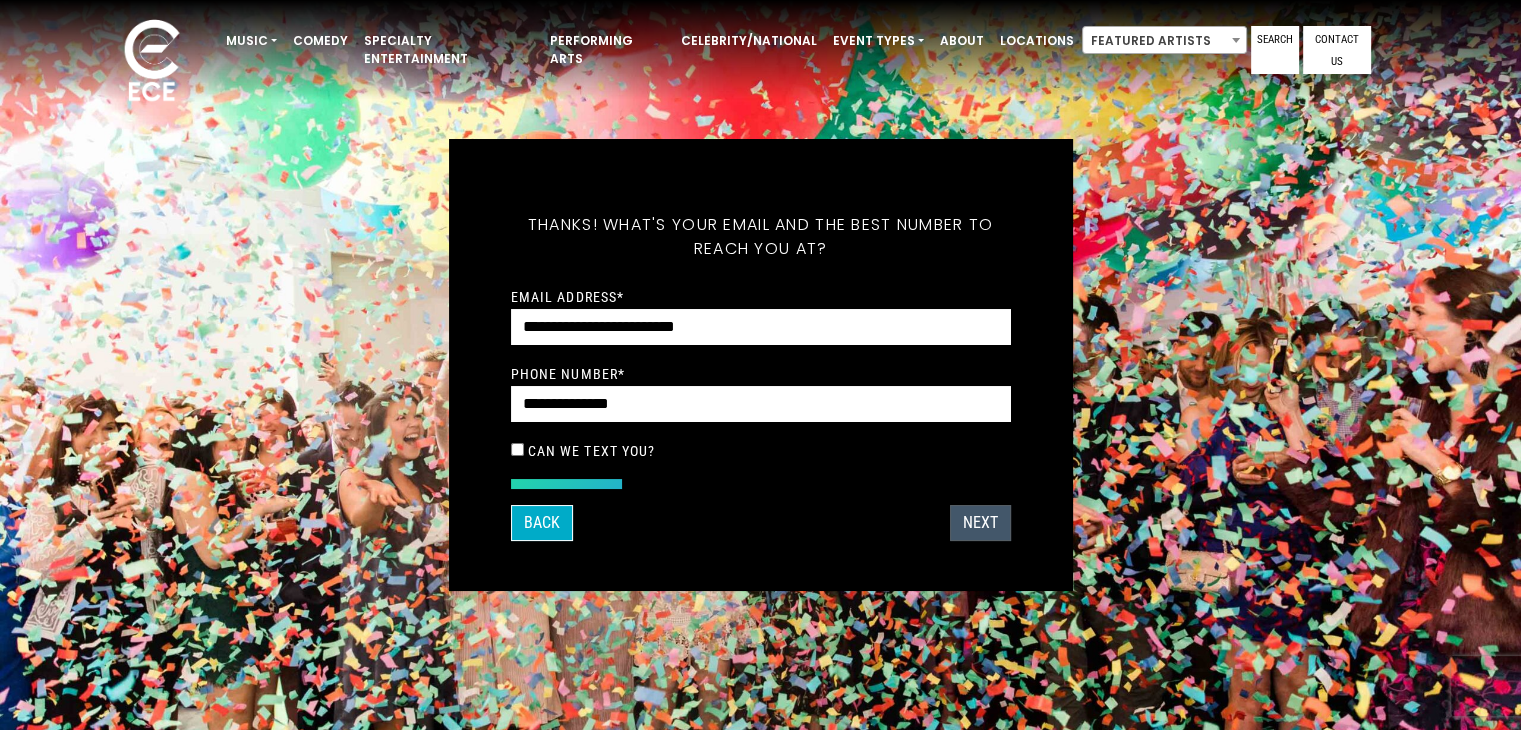 click on "Next" at bounding box center [980, 523] 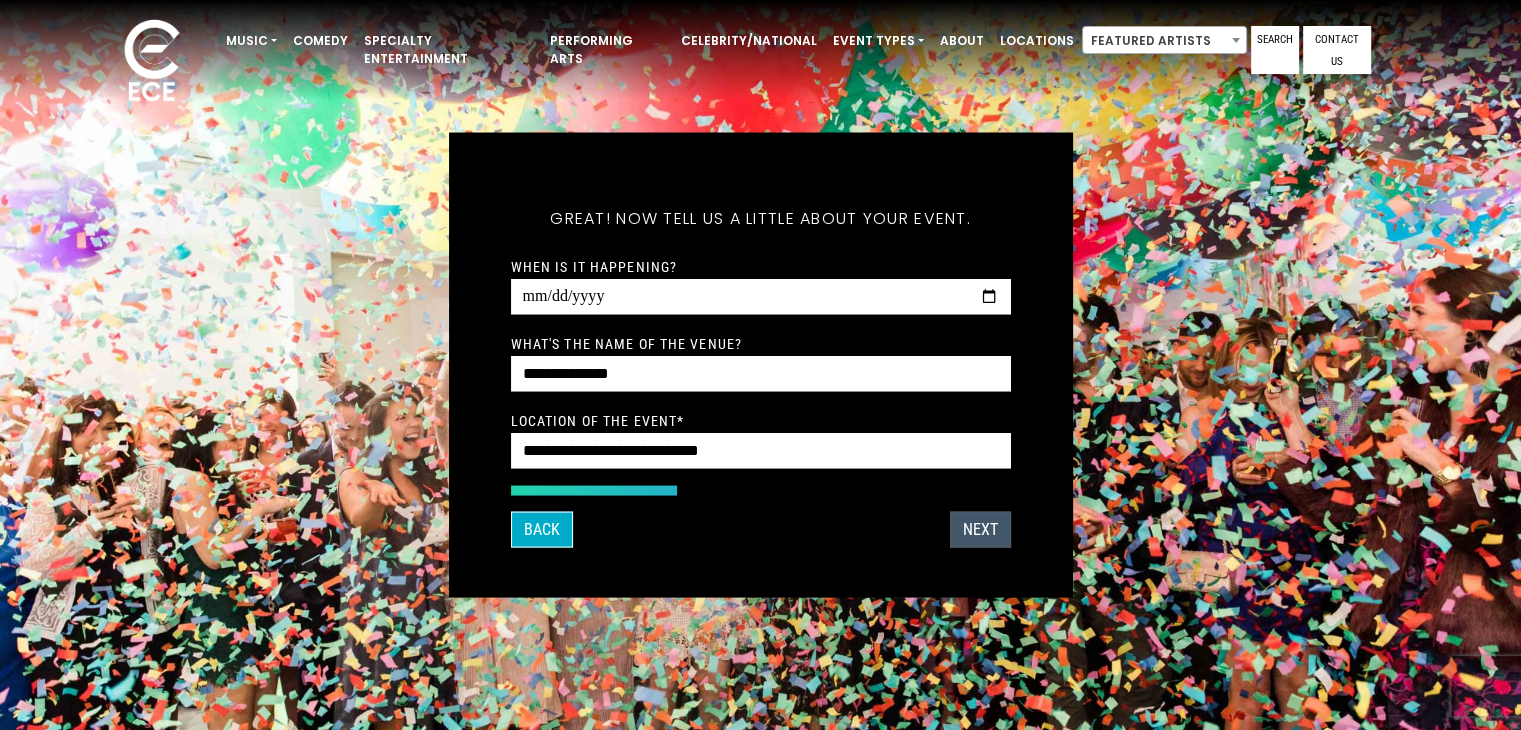 click on "Next" at bounding box center [980, 530] 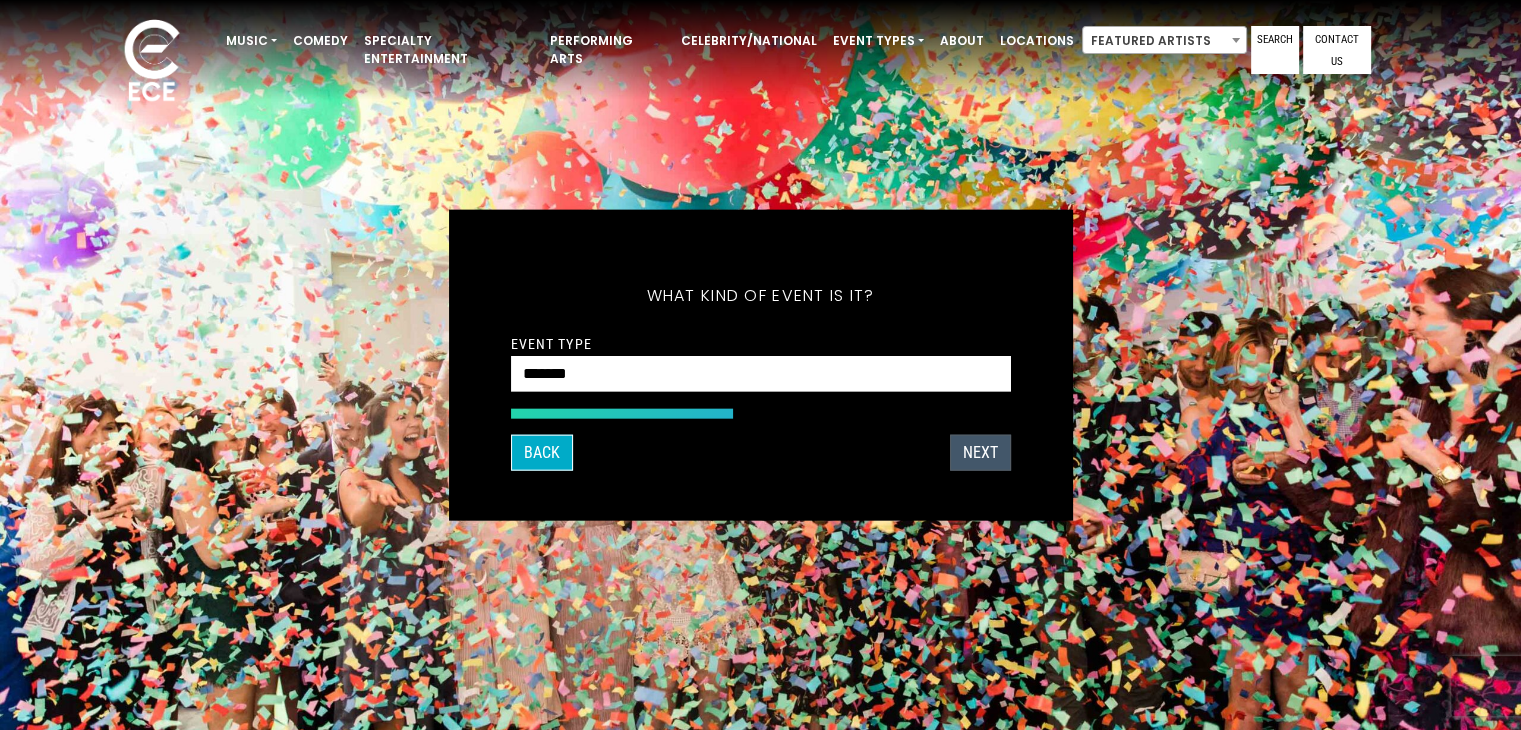 click on "Next" at bounding box center [980, 452] 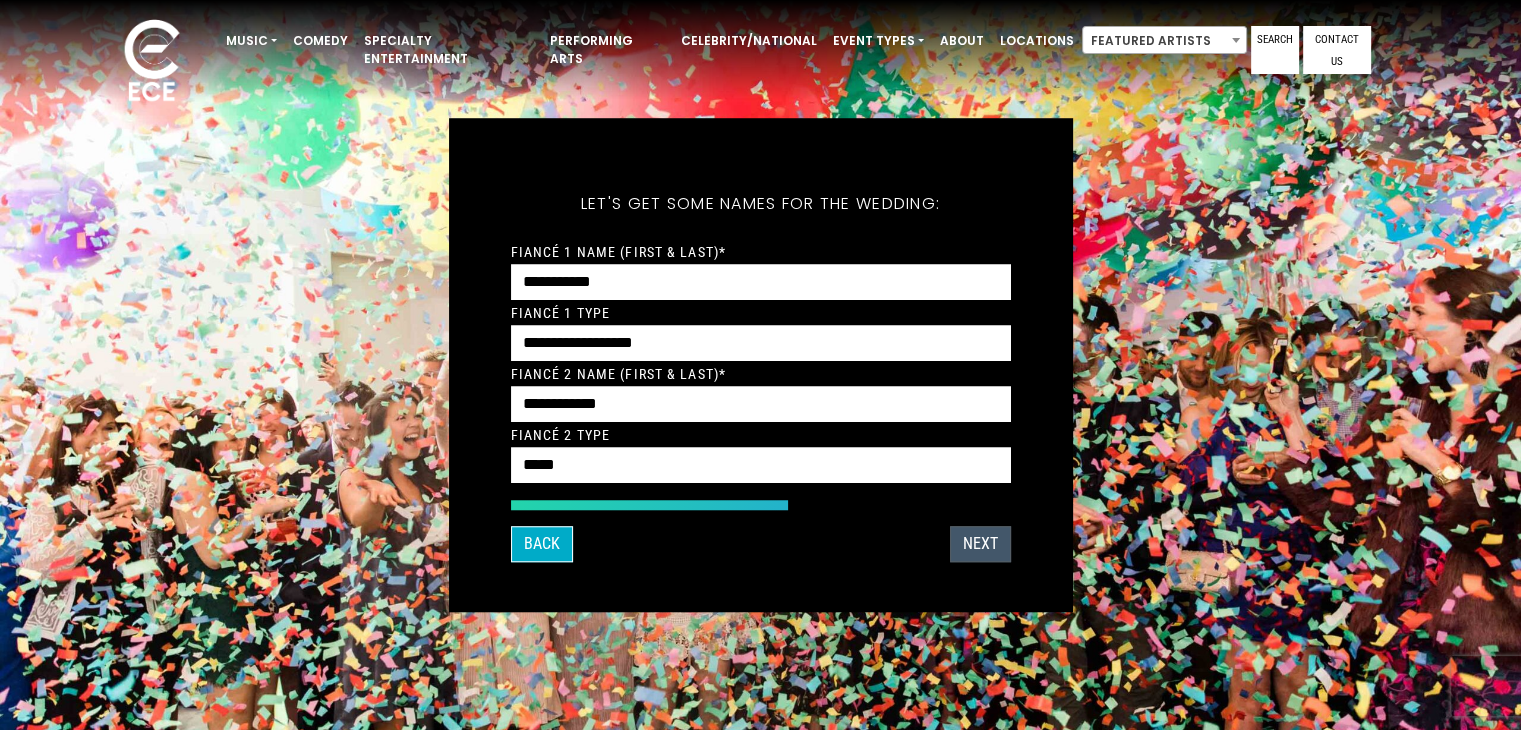 click on "Next" at bounding box center (980, 544) 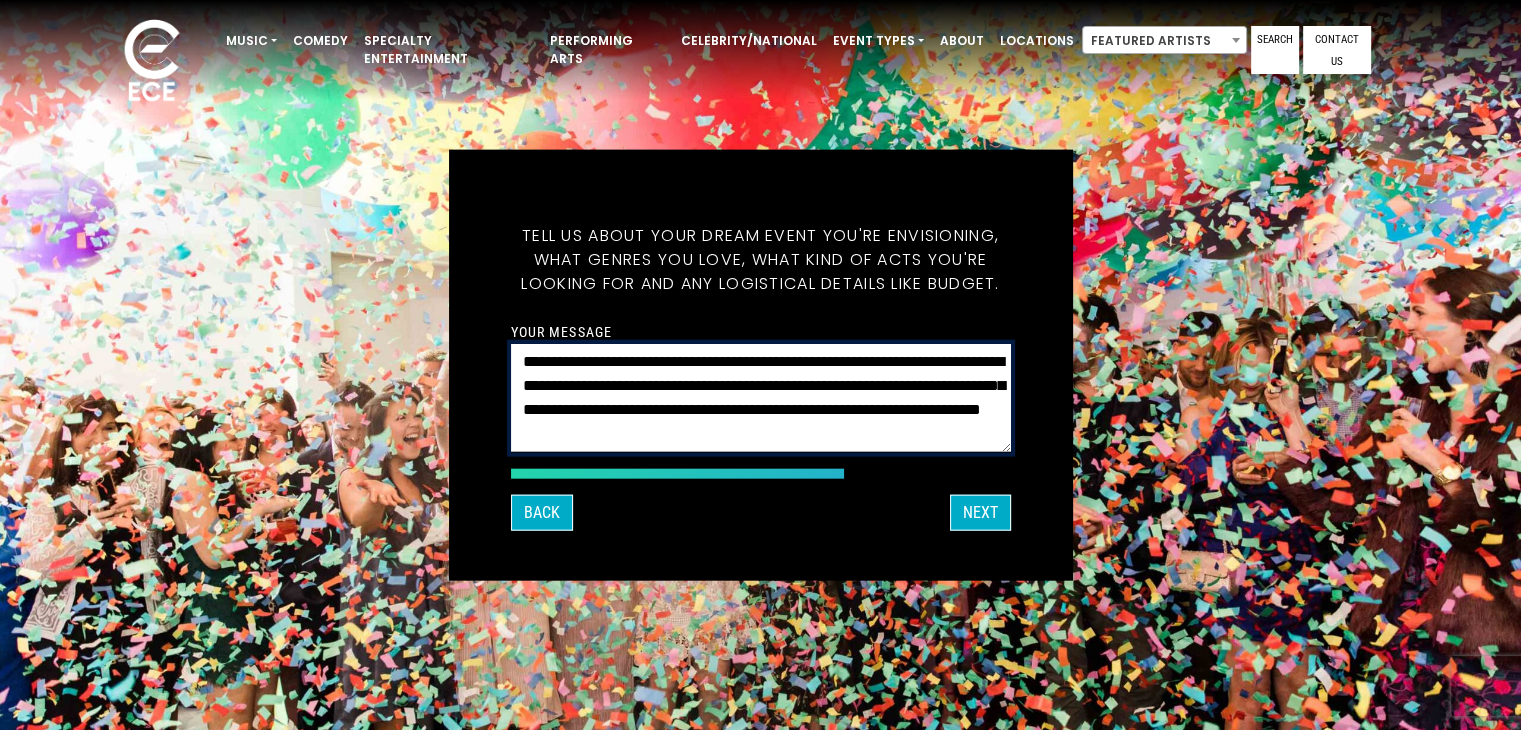 click on "**********" at bounding box center [761, 398] 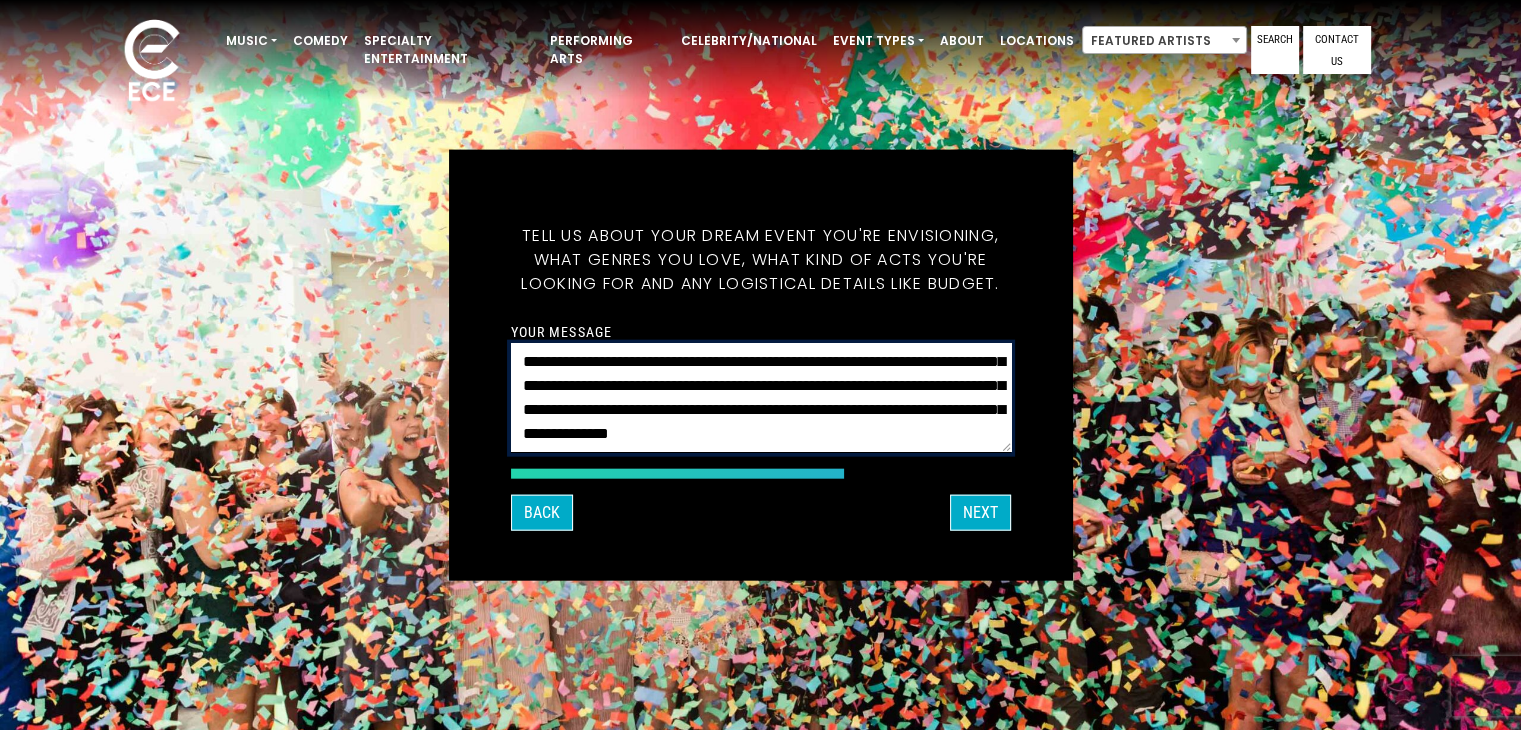 scroll, scrollTop: 48, scrollLeft: 0, axis: vertical 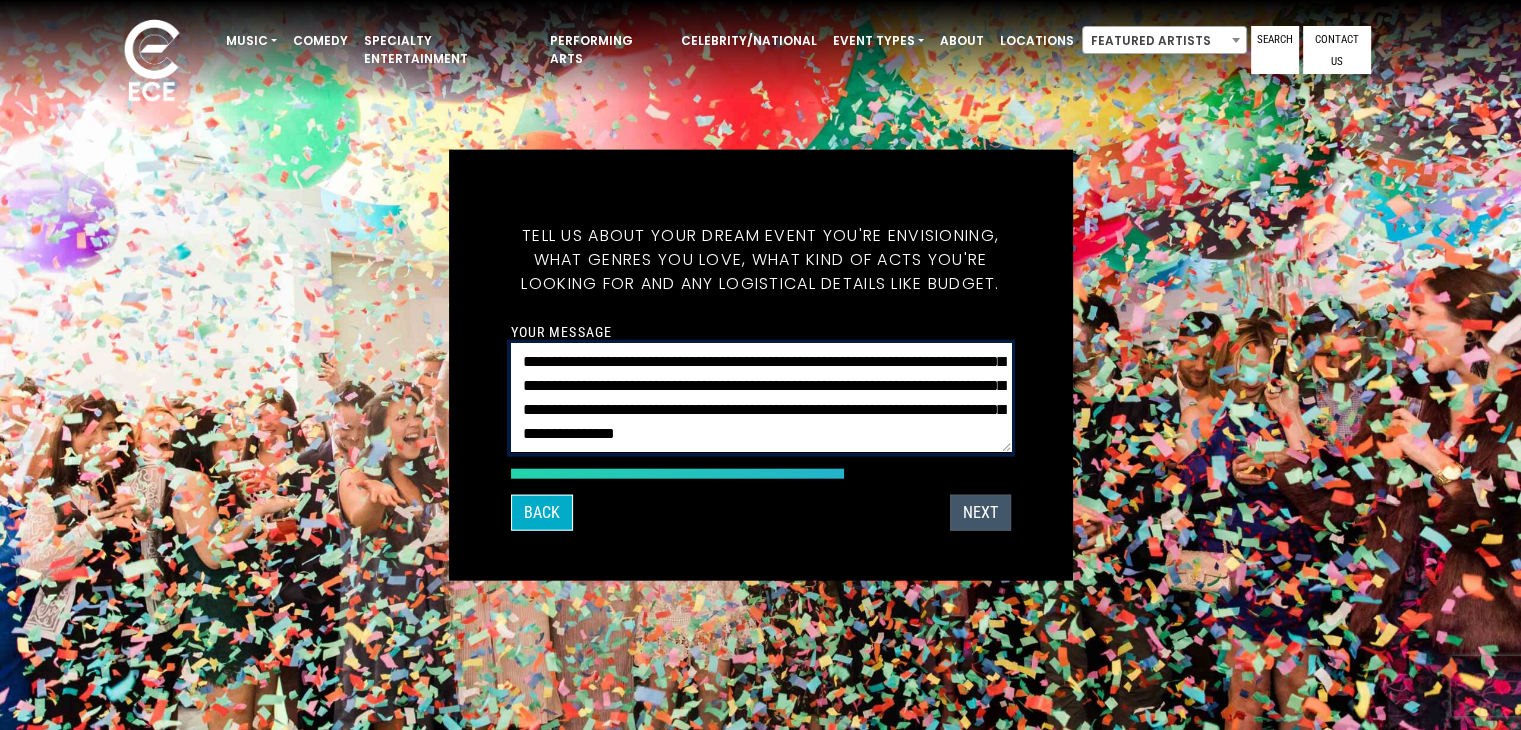 type on "**********" 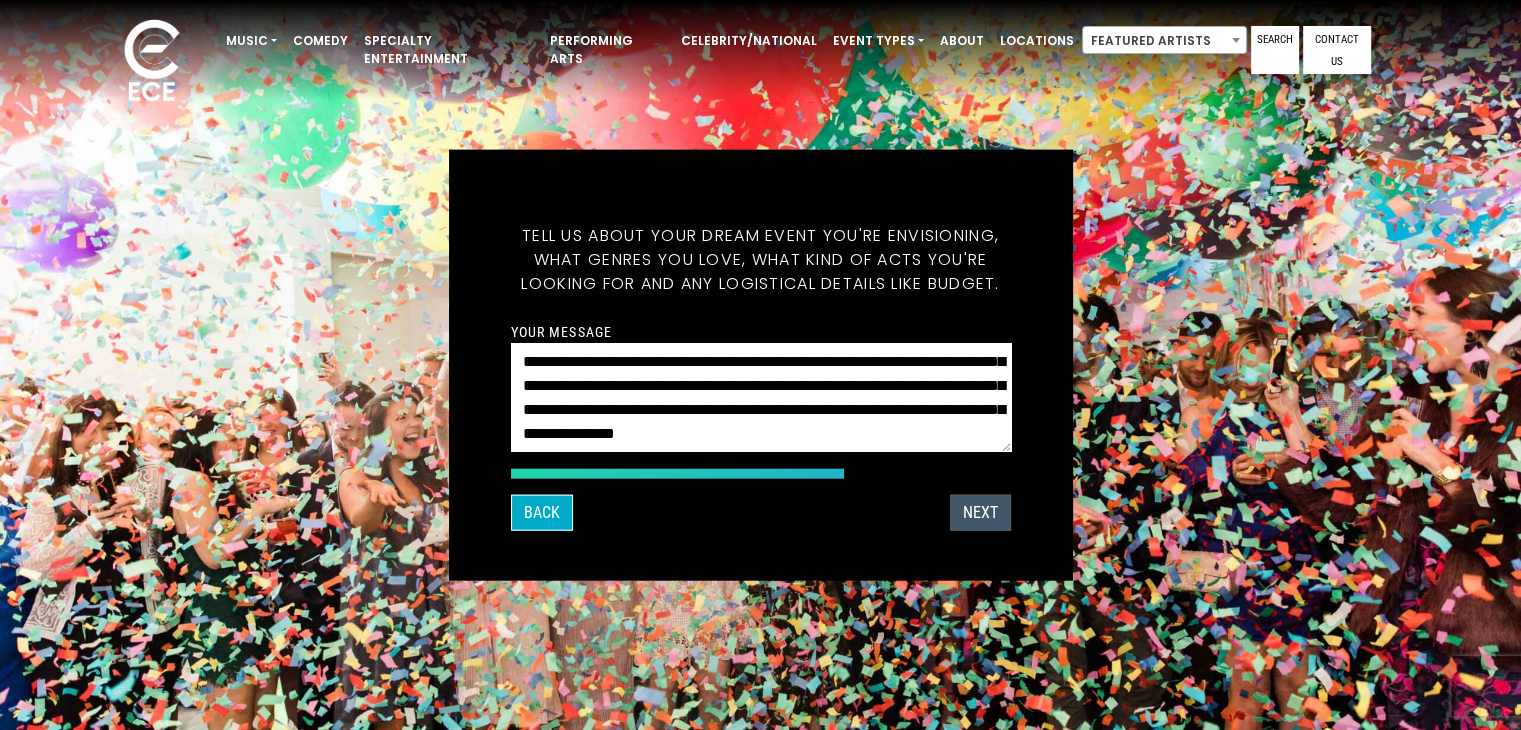 click on "Next" at bounding box center [980, 512] 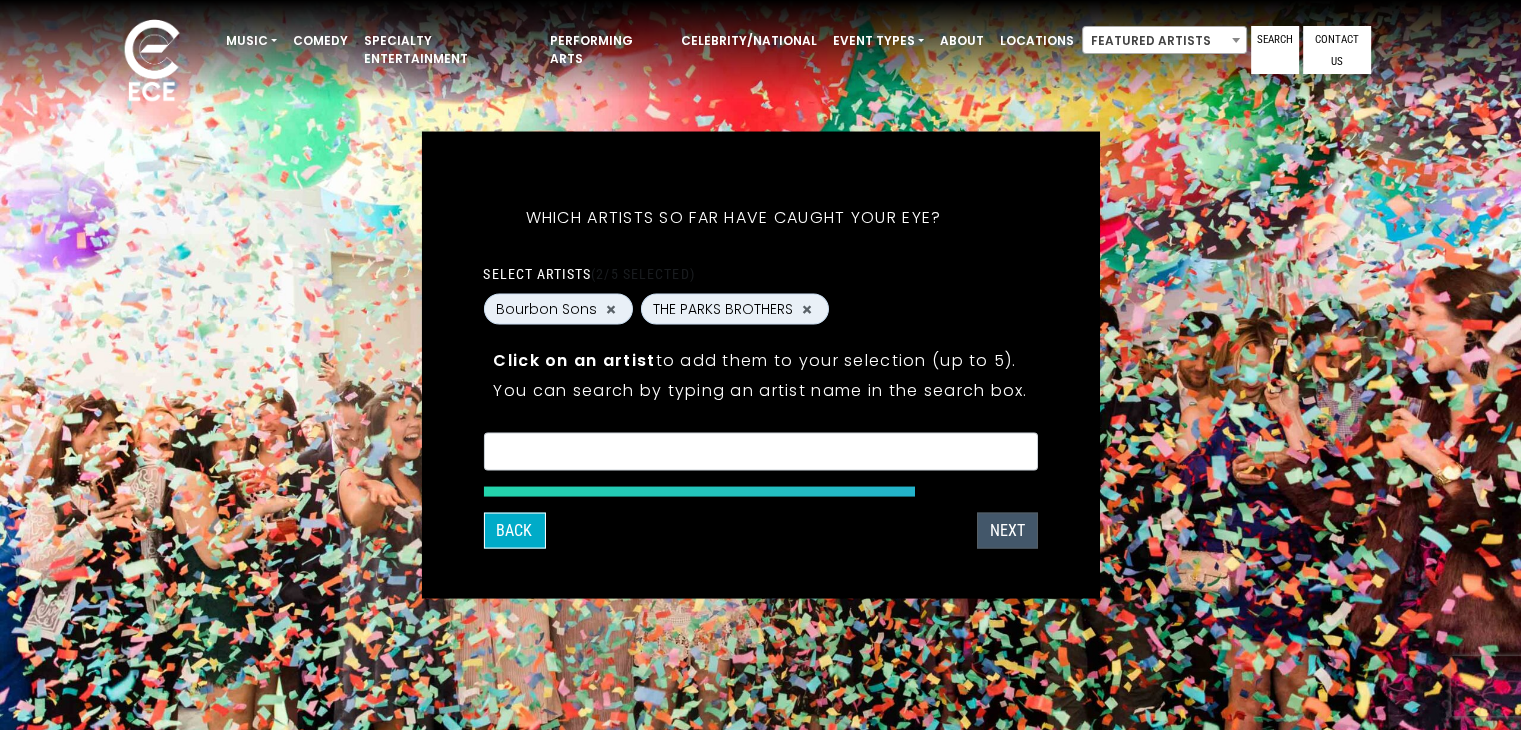 click on "Next" at bounding box center (1007, 531) 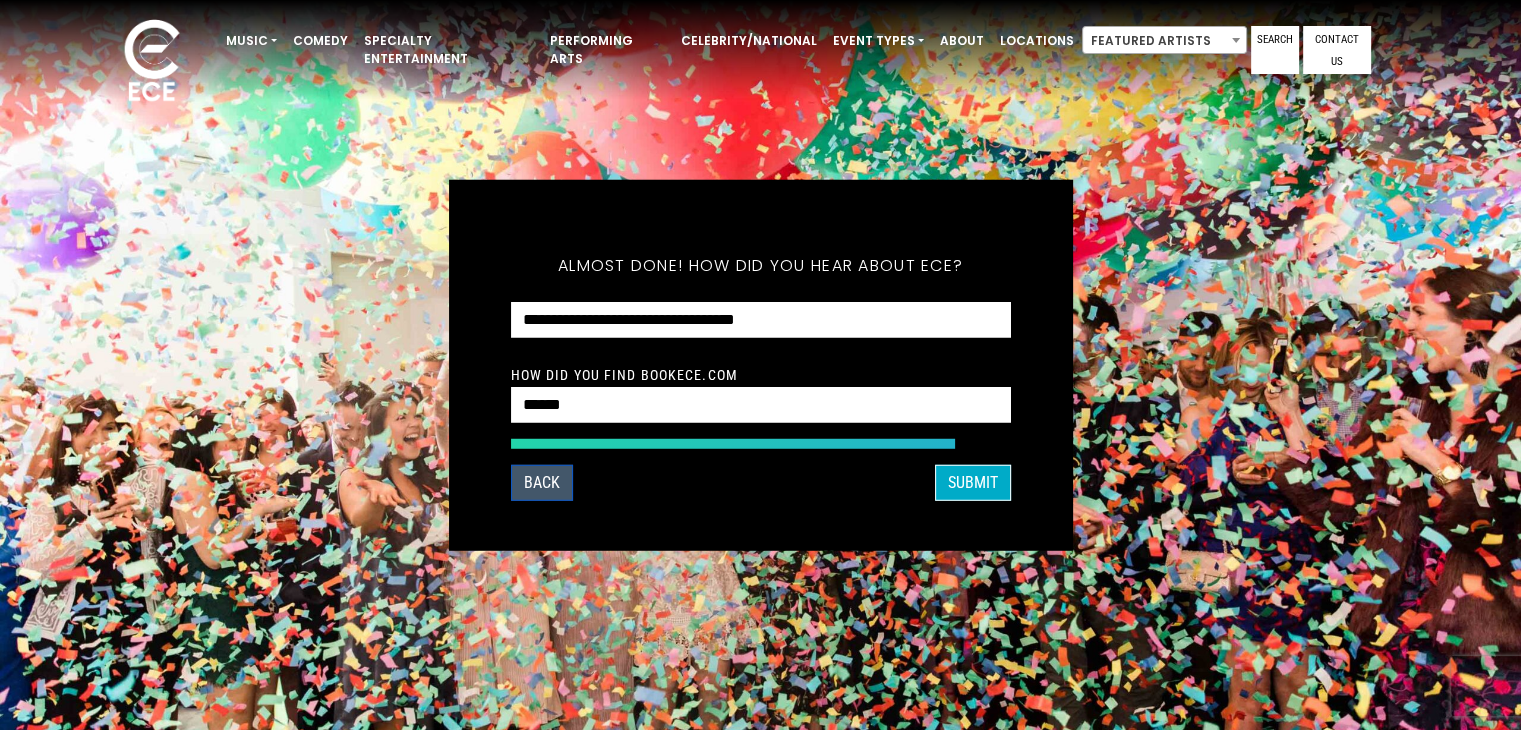 click on "Back" at bounding box center (542, 482) 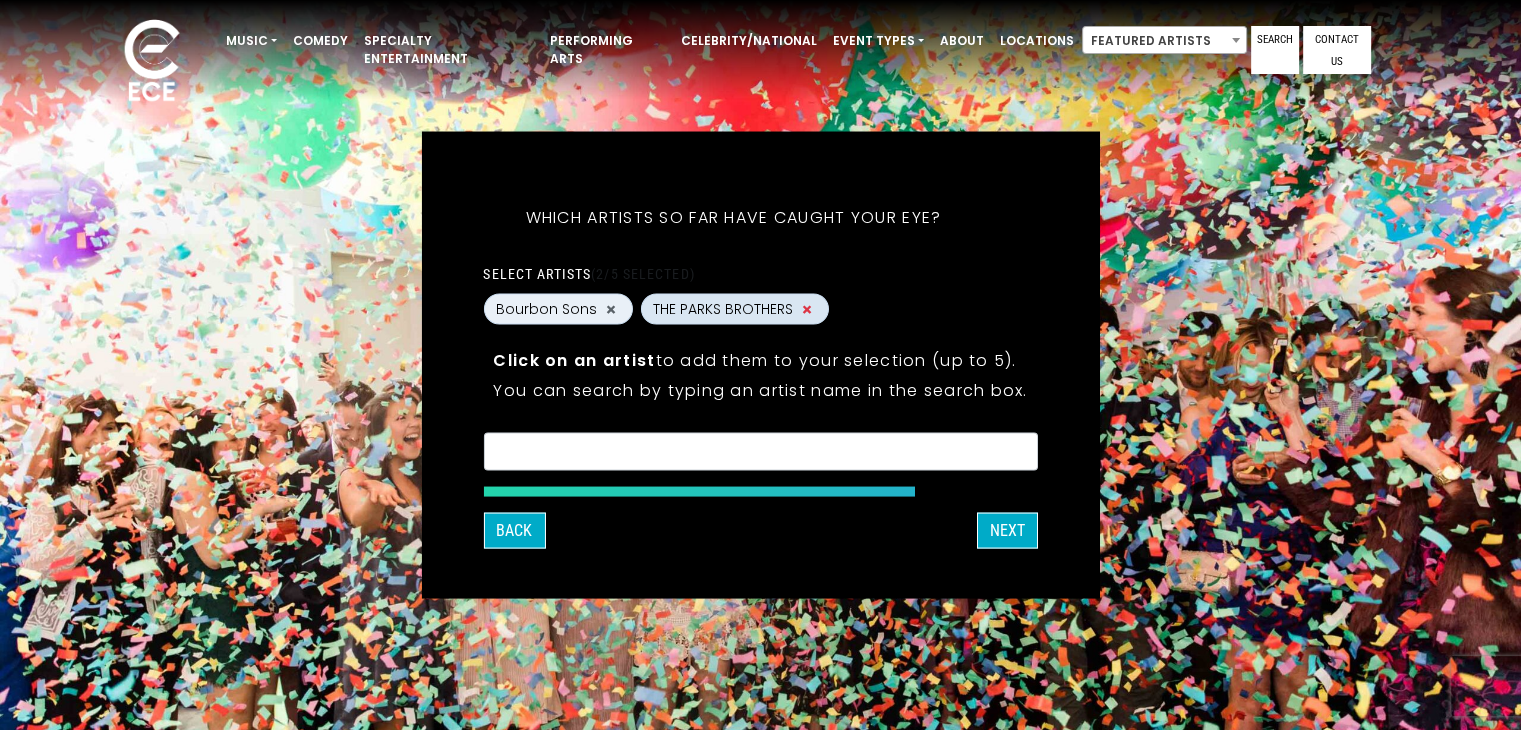 click on "×" at bounding box center [807, 309] 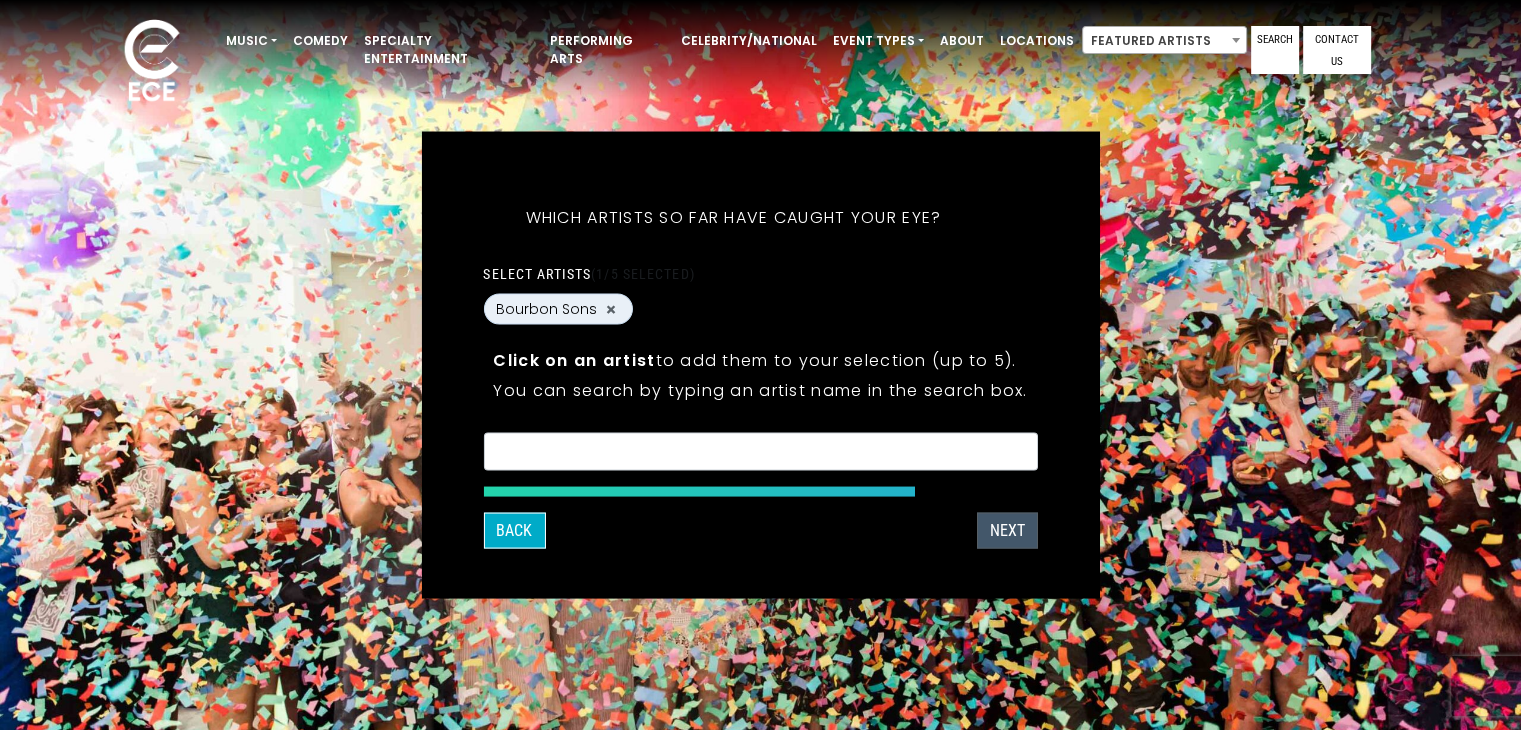 click on "NEXT" at bounding box center (1007, 531) 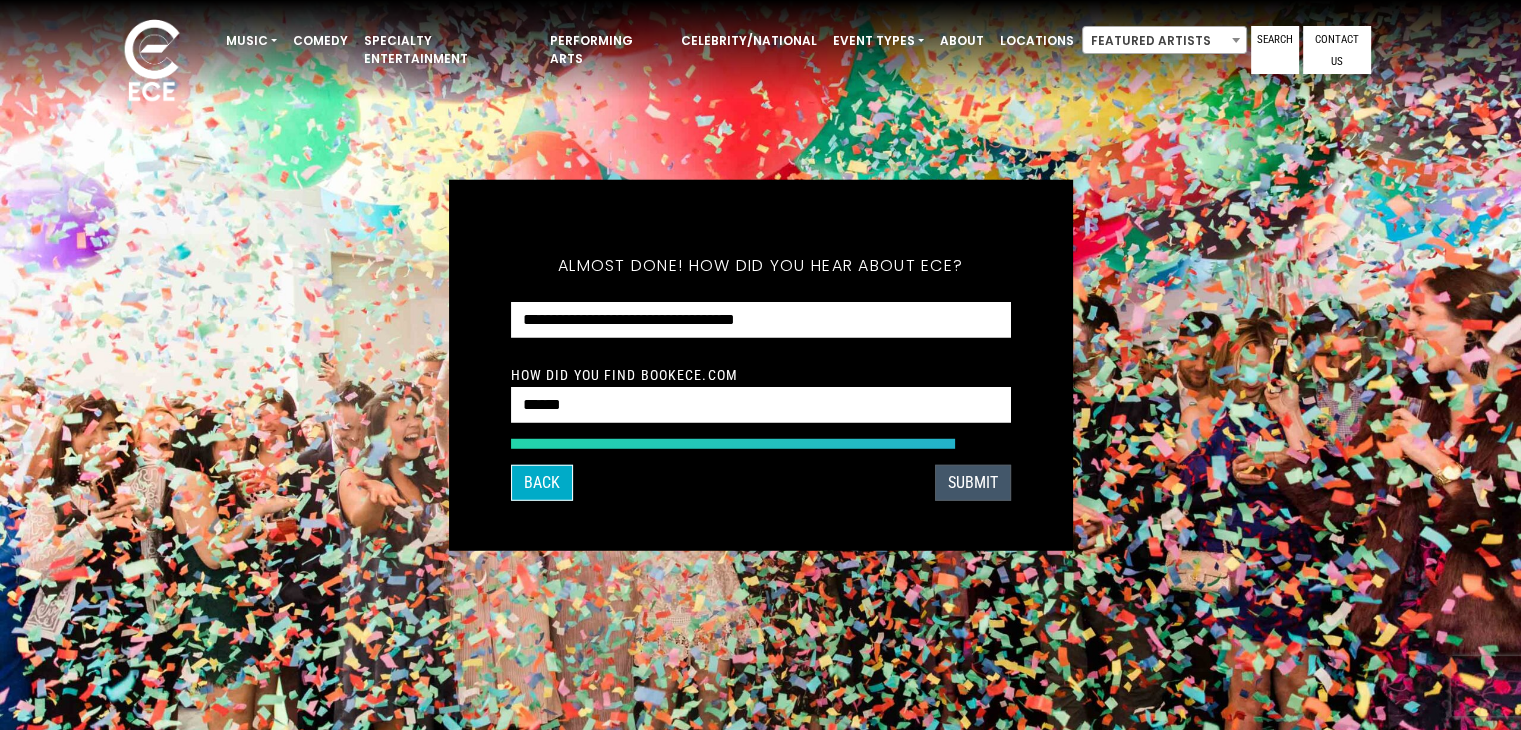 click on "SUBMIT" at bounding box center (973, 482) 